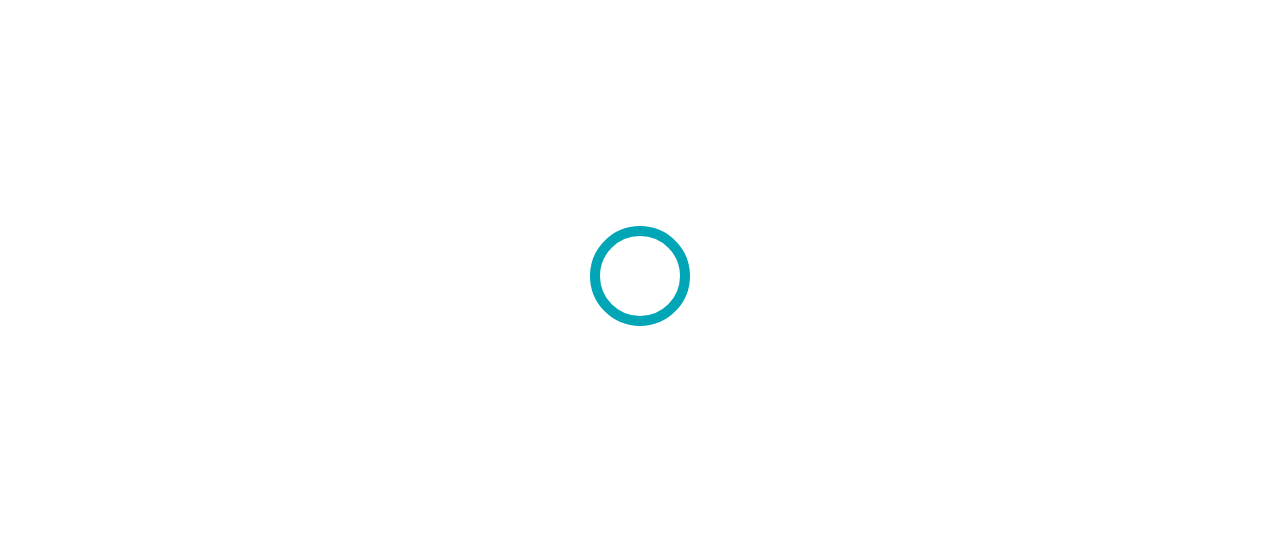 scroll, scrollTop: 0, scrollLeft: 0, axis: both 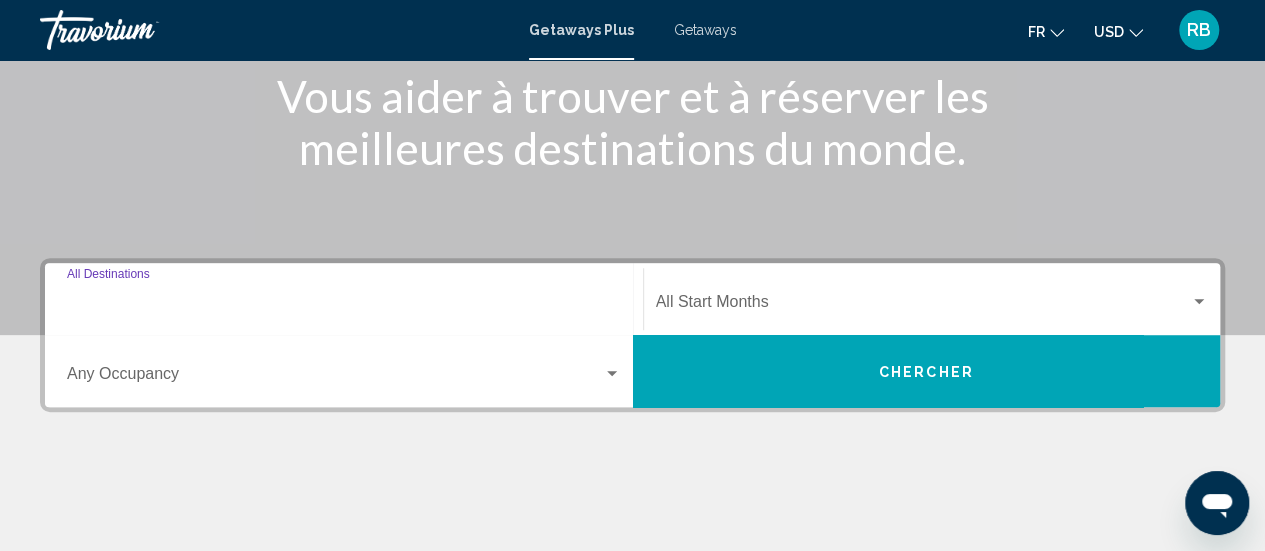 click on "Destination All Destinations" at bounding box center (344, 306) 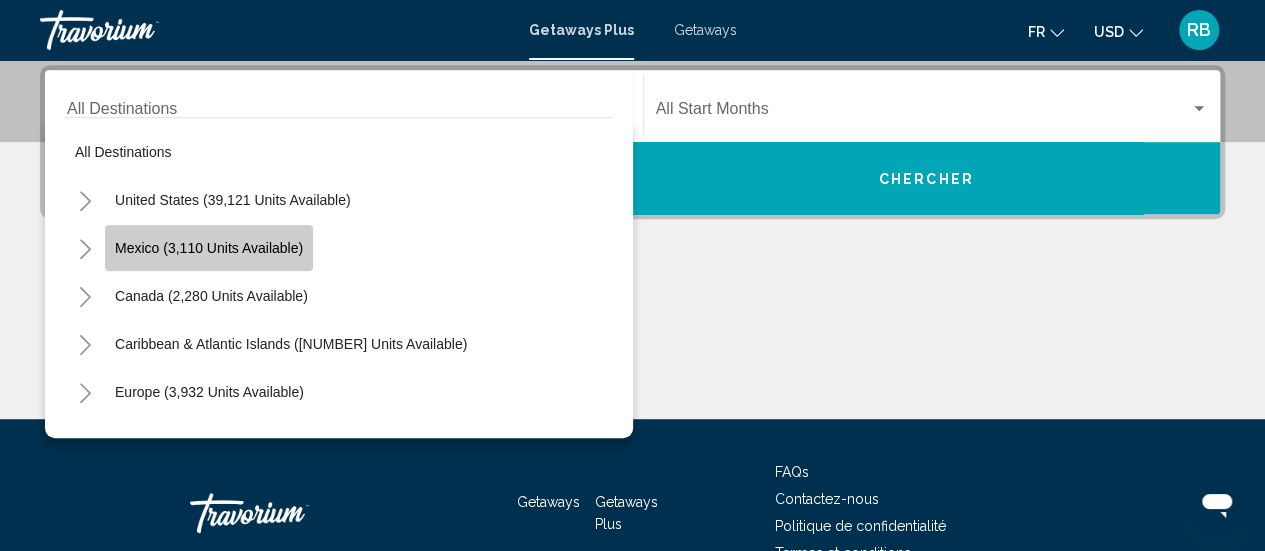 click on "Mexico (3,110 units available)" at bounding box center [209, 248] 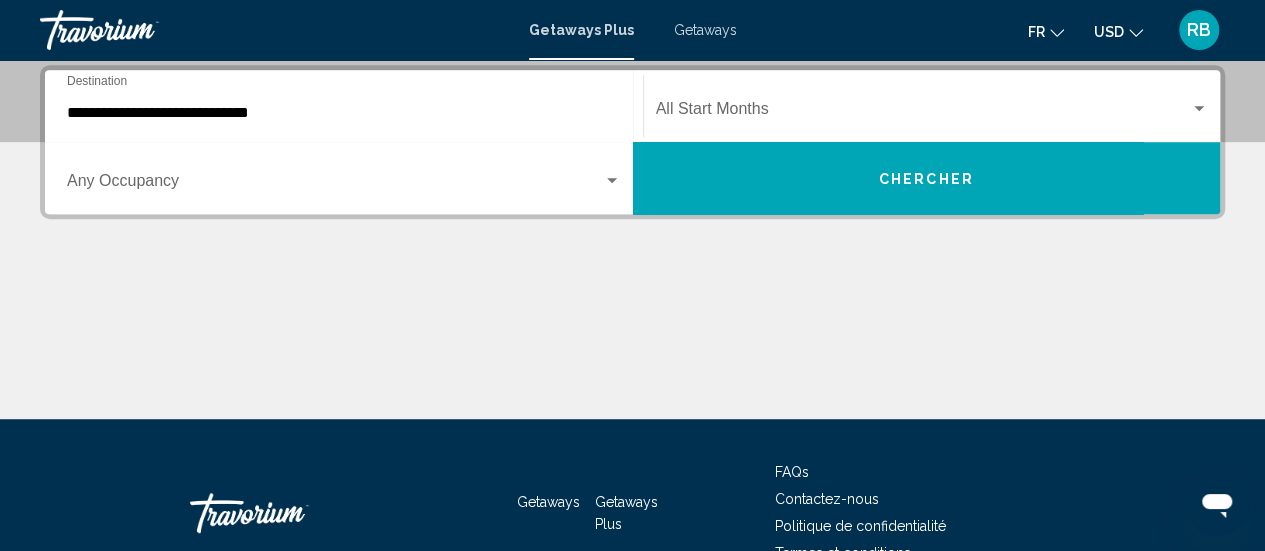 click on "Occupancy Any Occupancy" at bounding box center [344, 178] 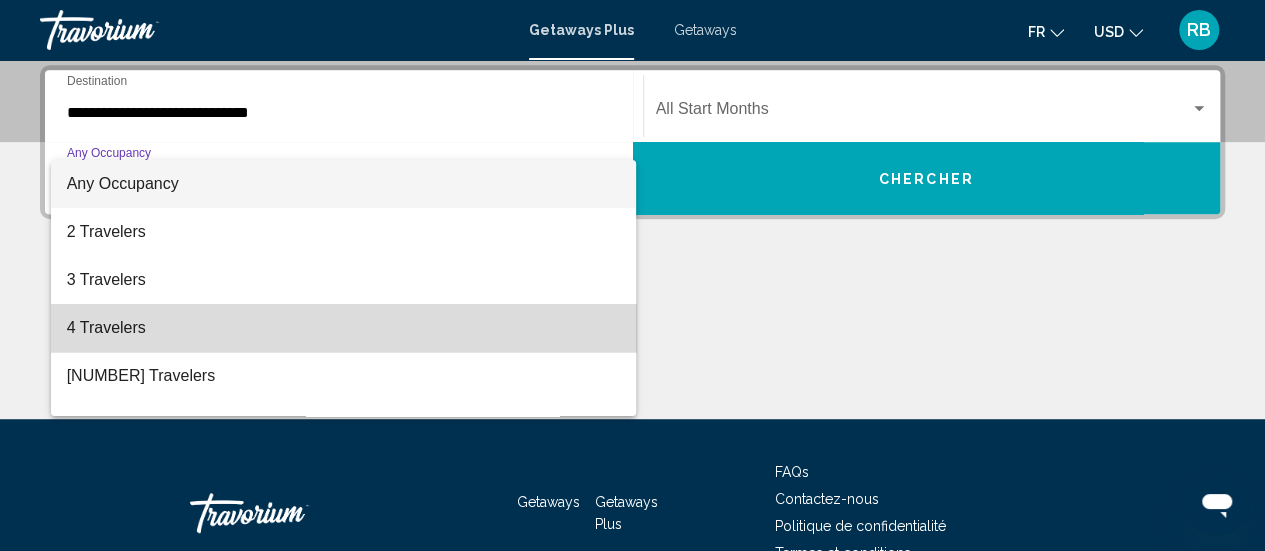click on "4 Travelers" at bounding box center [344, 328] 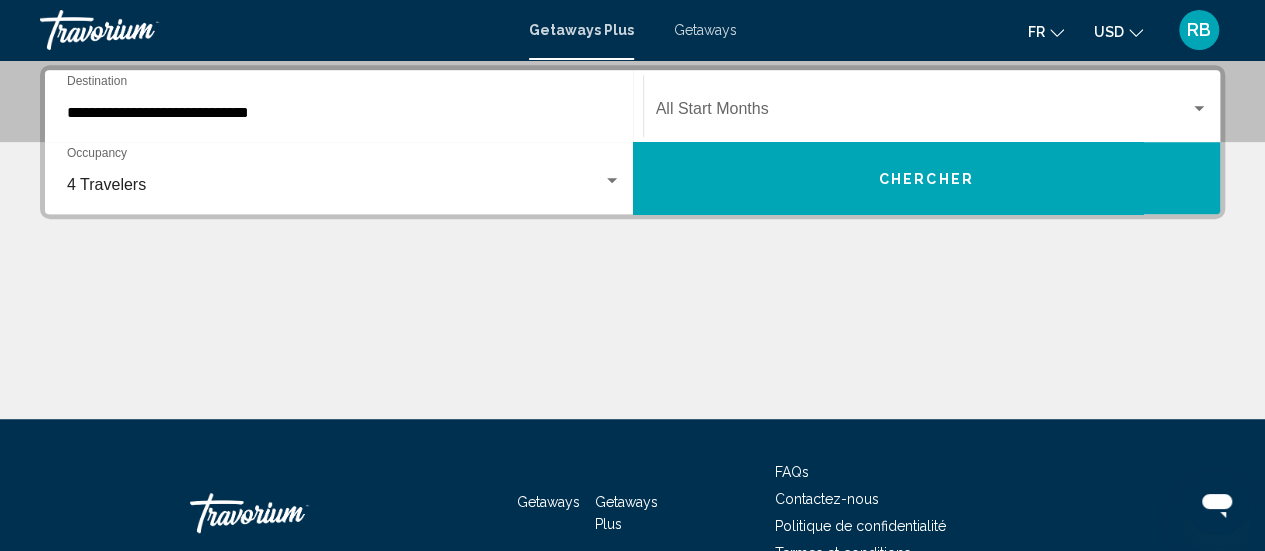 click on "[NUMBER] Travelers Occupancy Any Occupancy" at bounding box center (344, 178) 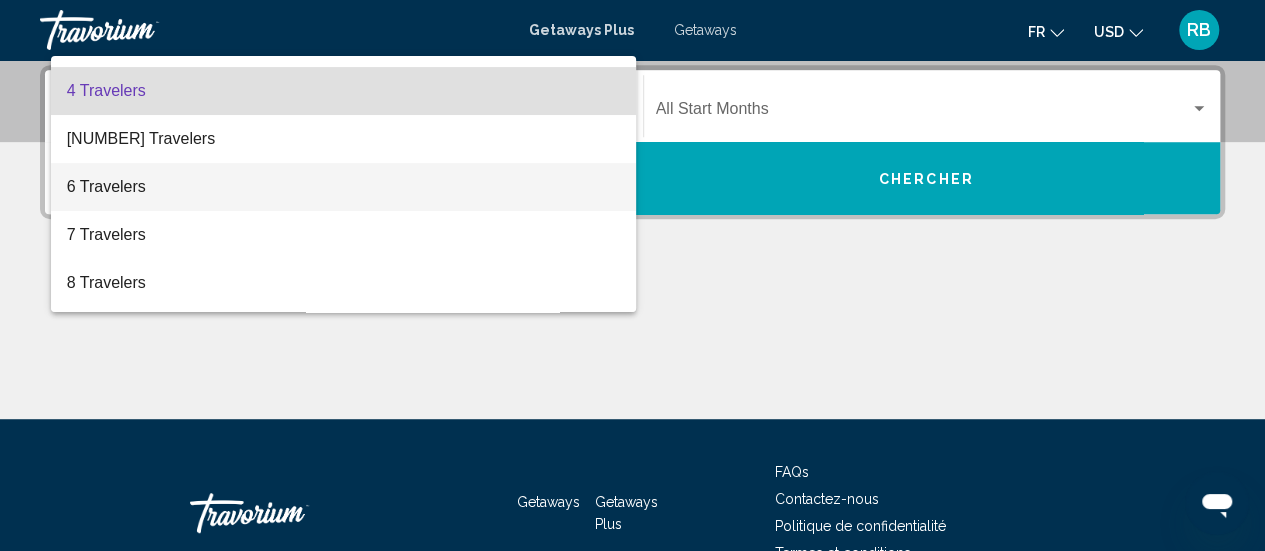 scroll, scrollTop: 134, scrollLeft: 0, axis: vertical 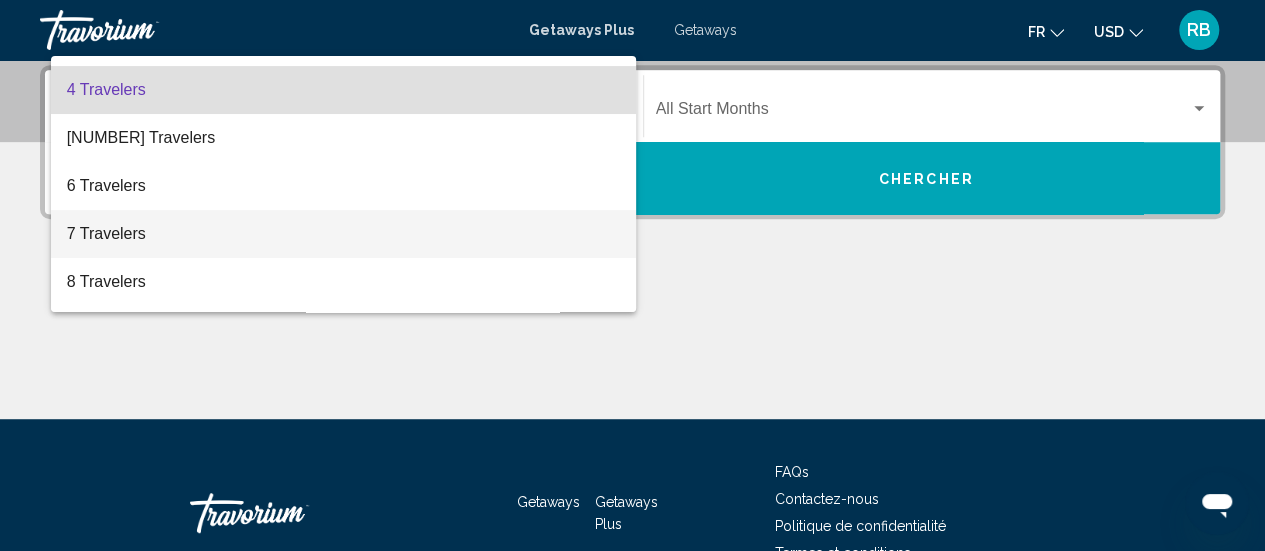 click on "7 Travelers" at bounding box center [344, 234] 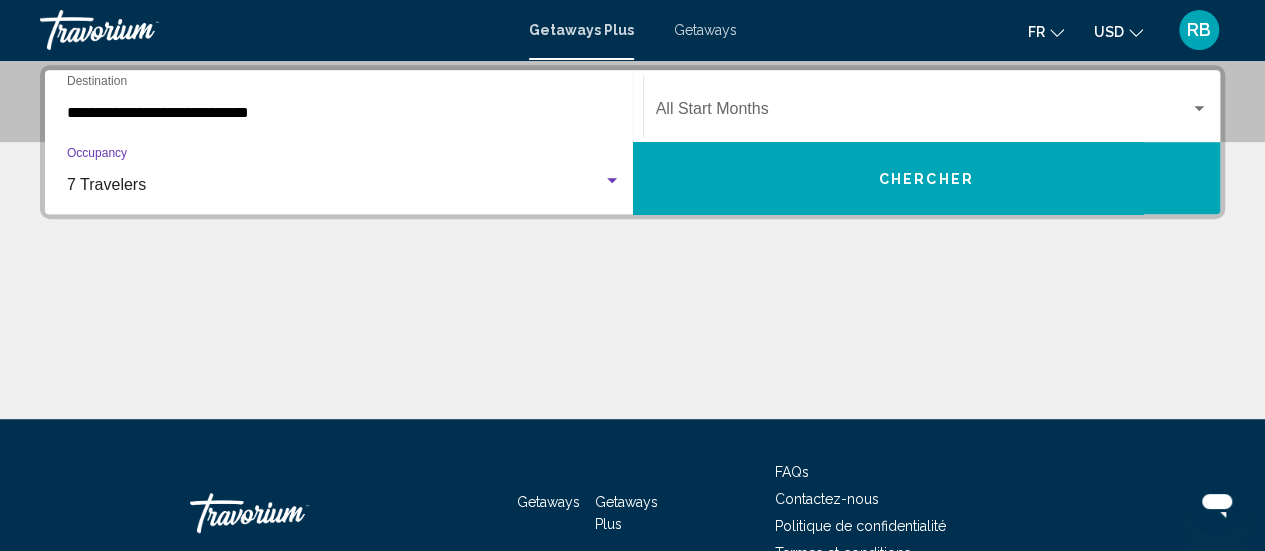click at bounding box center (923, 113) 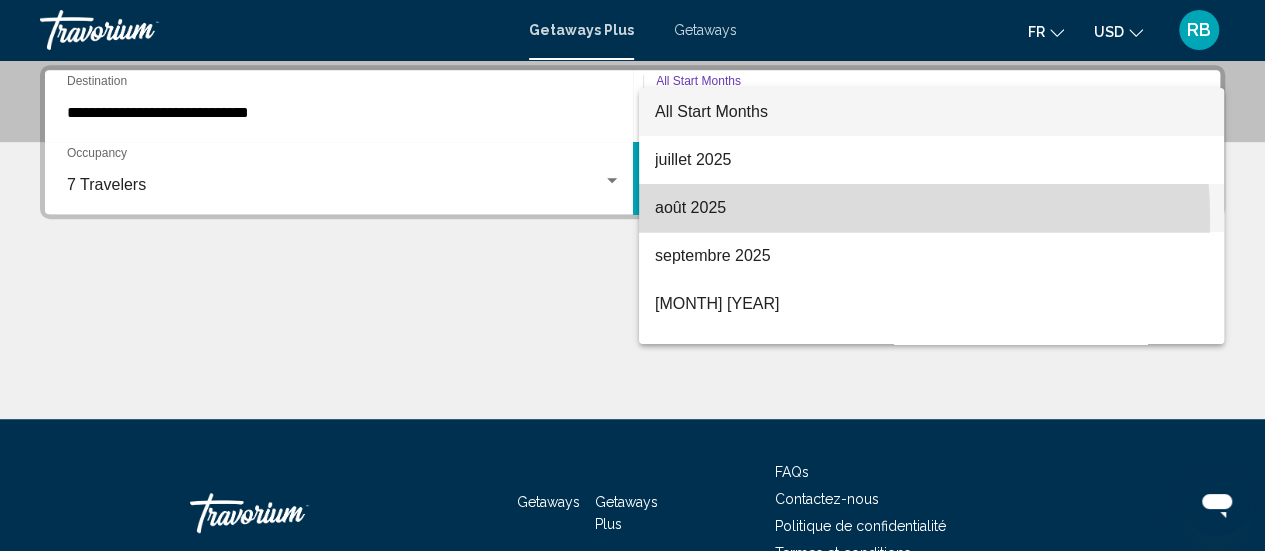 click on "août 2025" at bounding box center [931, 208] 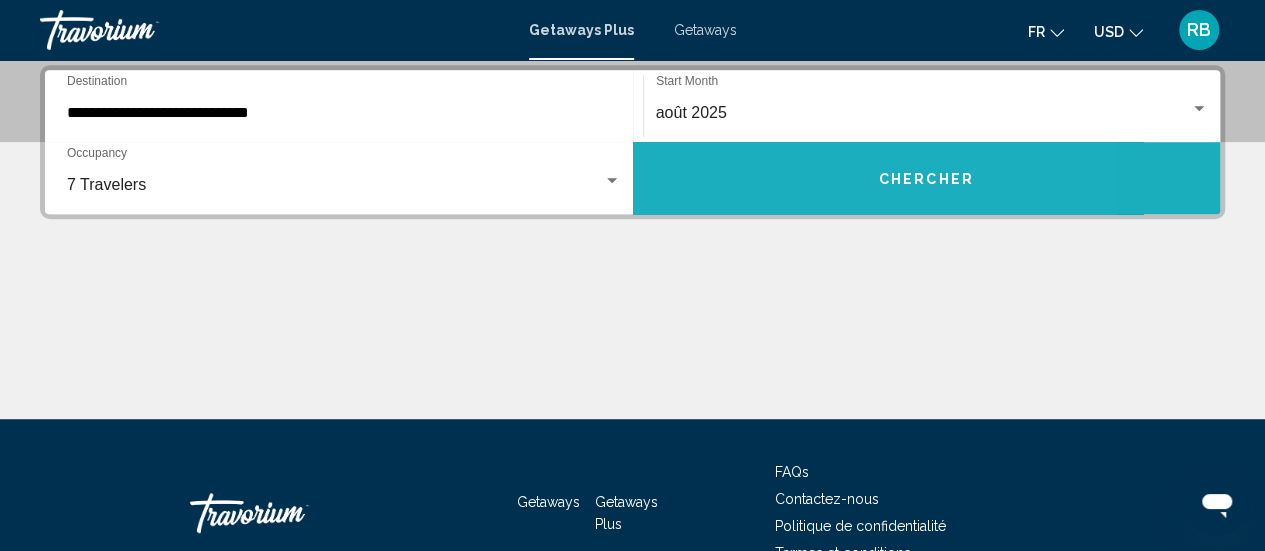 click on "Chercher" at bounding box center [927, 178] 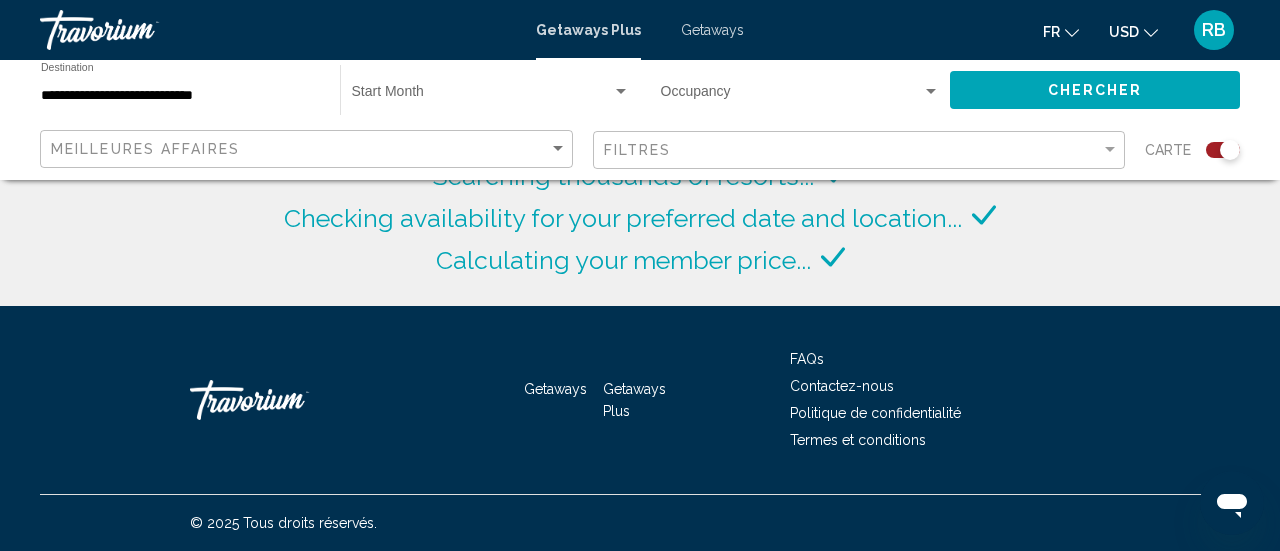 click at bounding box center (1223, 150) 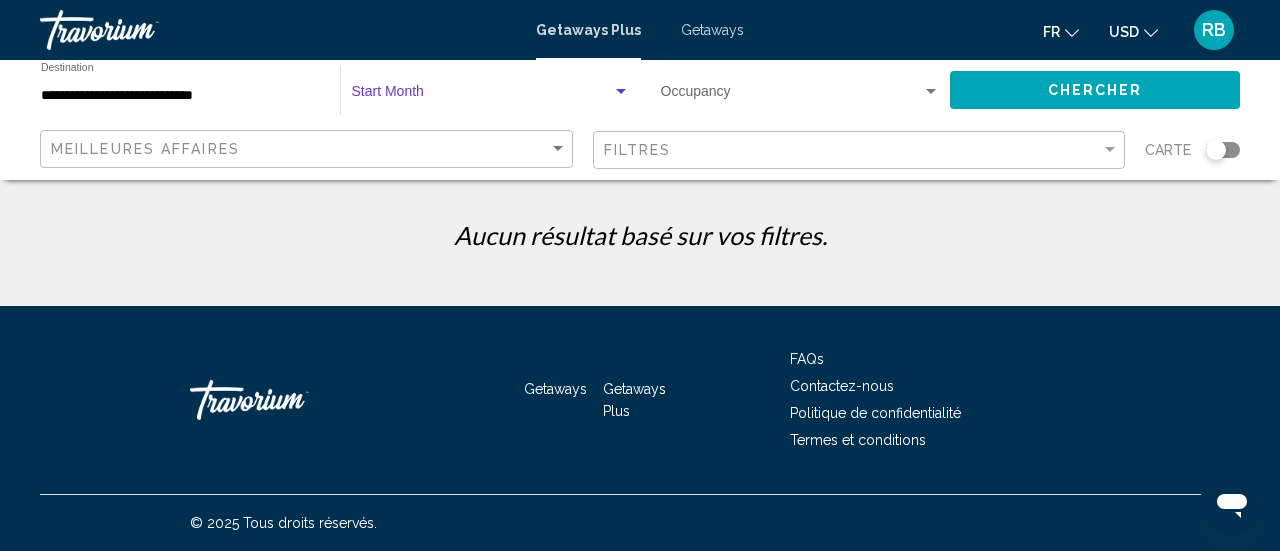 click at bounding box center [482, 96] 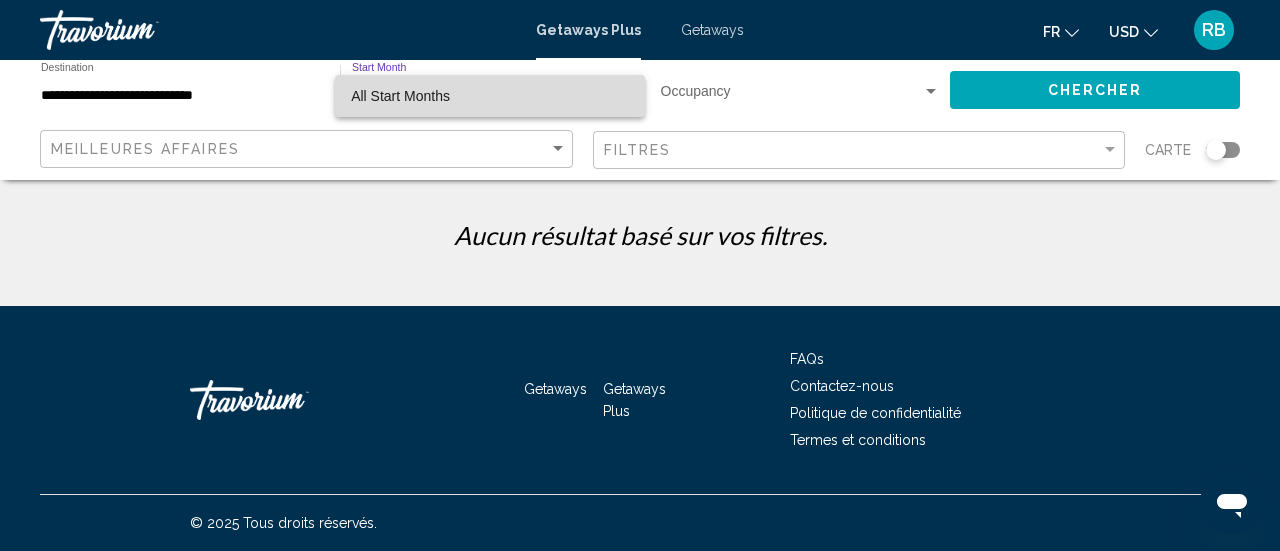click on "All Start Months" at bounding box center (490, 96) 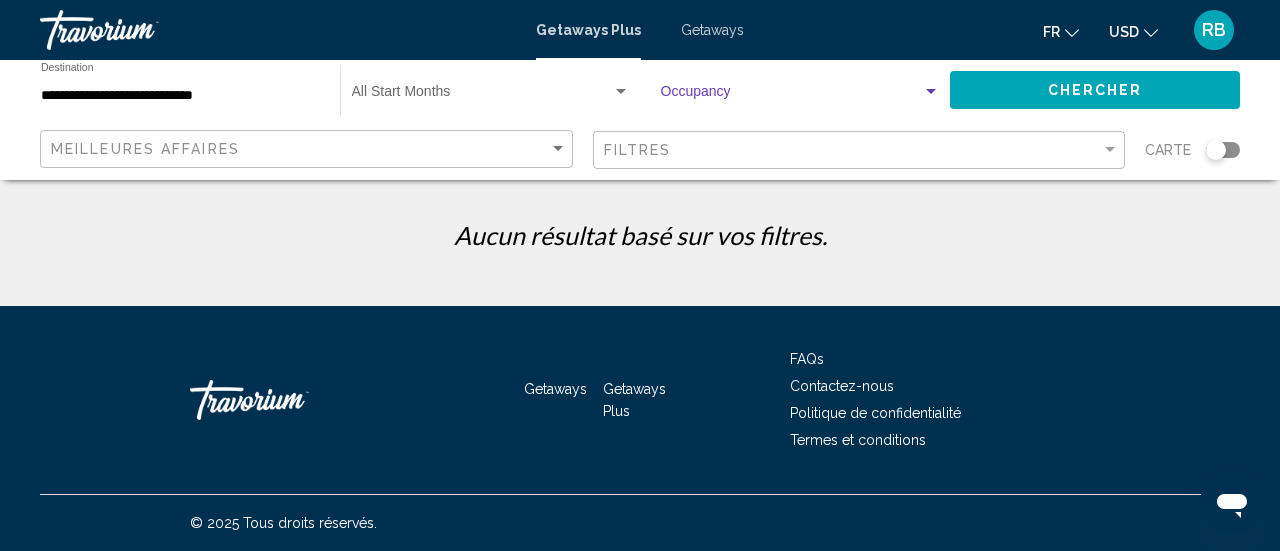 click at bounding box center (791, 96) 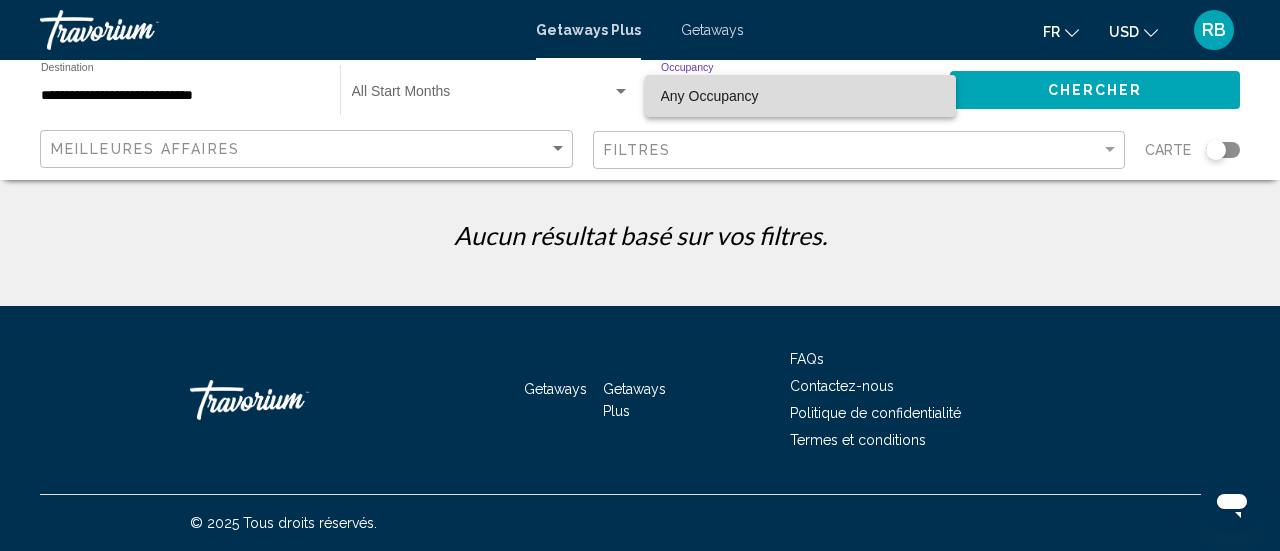 click on "Any Occupancy" at bounding box center [800, 96] 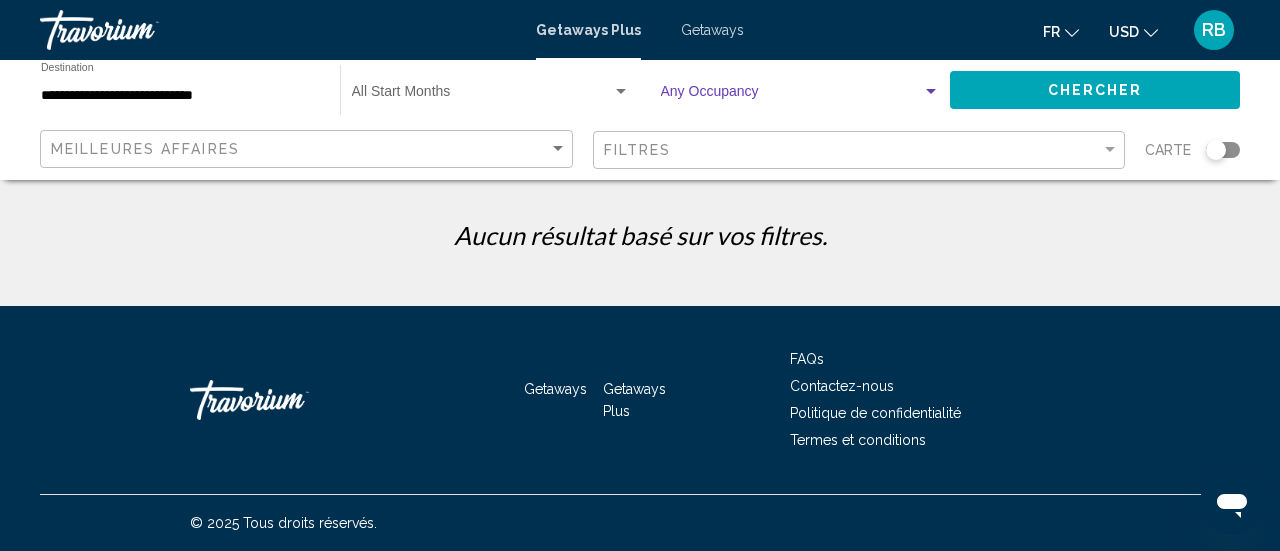 click on "Chercher" at bounding box center [1095, 89] 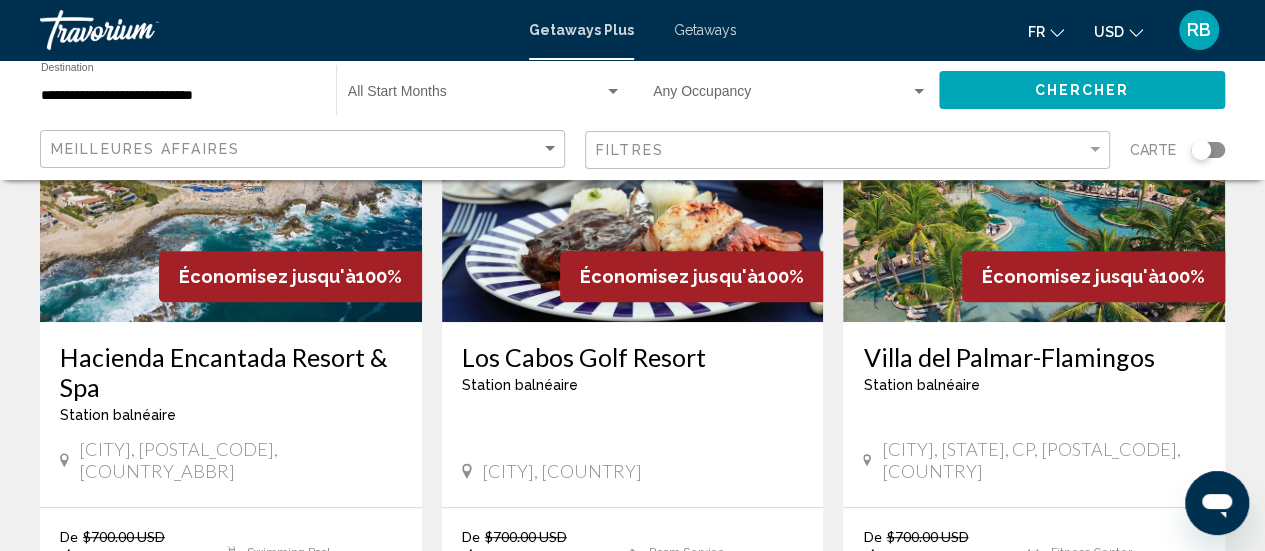 scroll, scrollTop: 139, scrollLeft: 0, axis: vertical 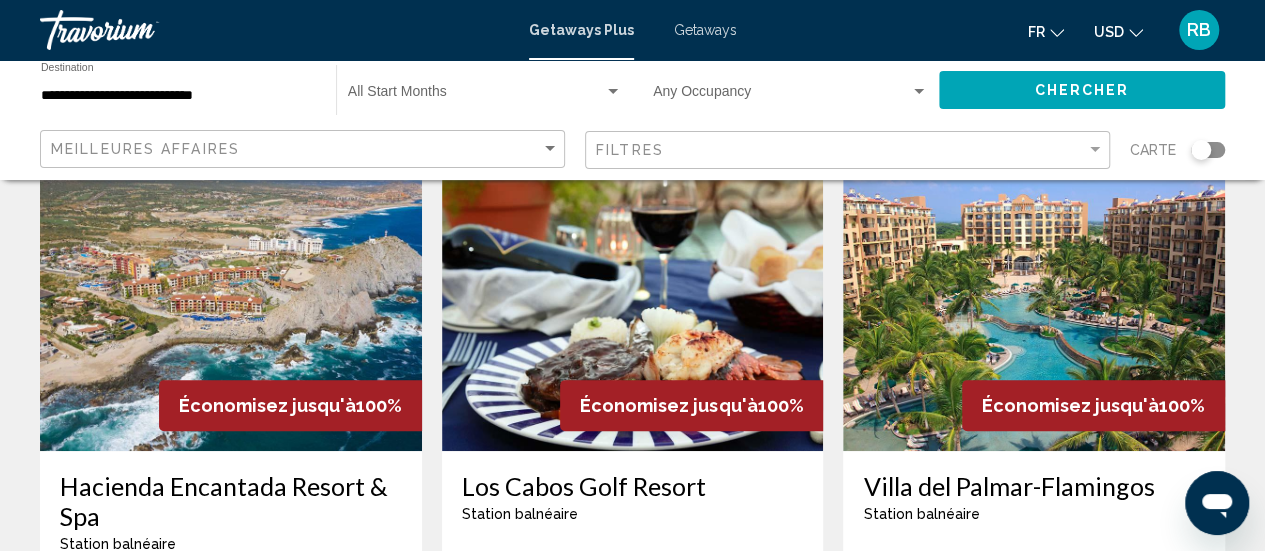 click at bounding box center [1034, 291] 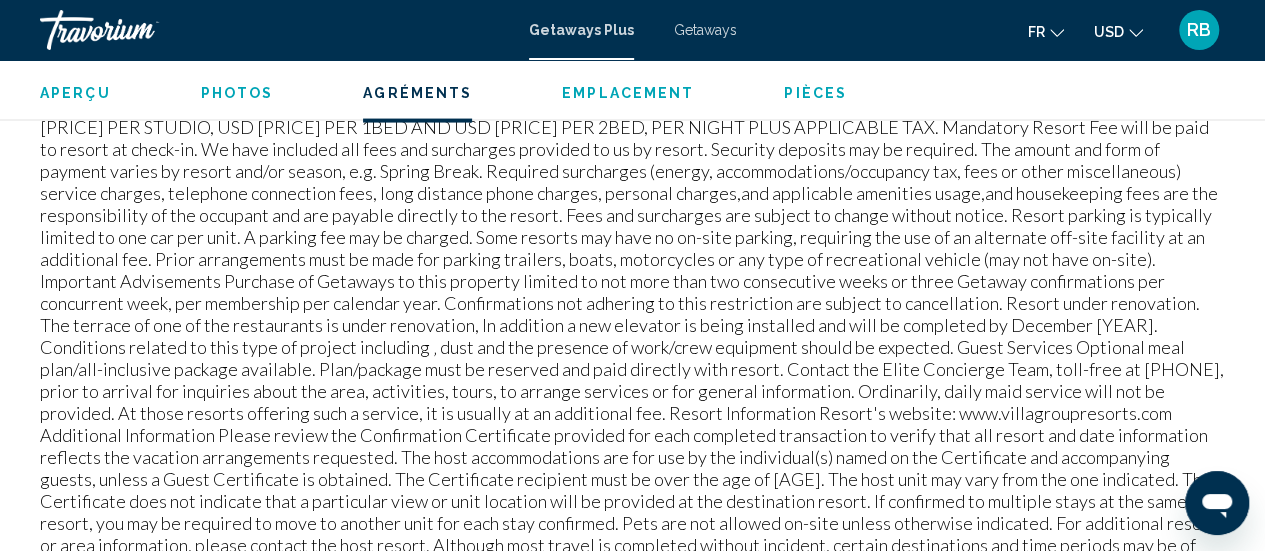 scroll, scrollTop: 2091, scrollLeft: 0, axis: vertical 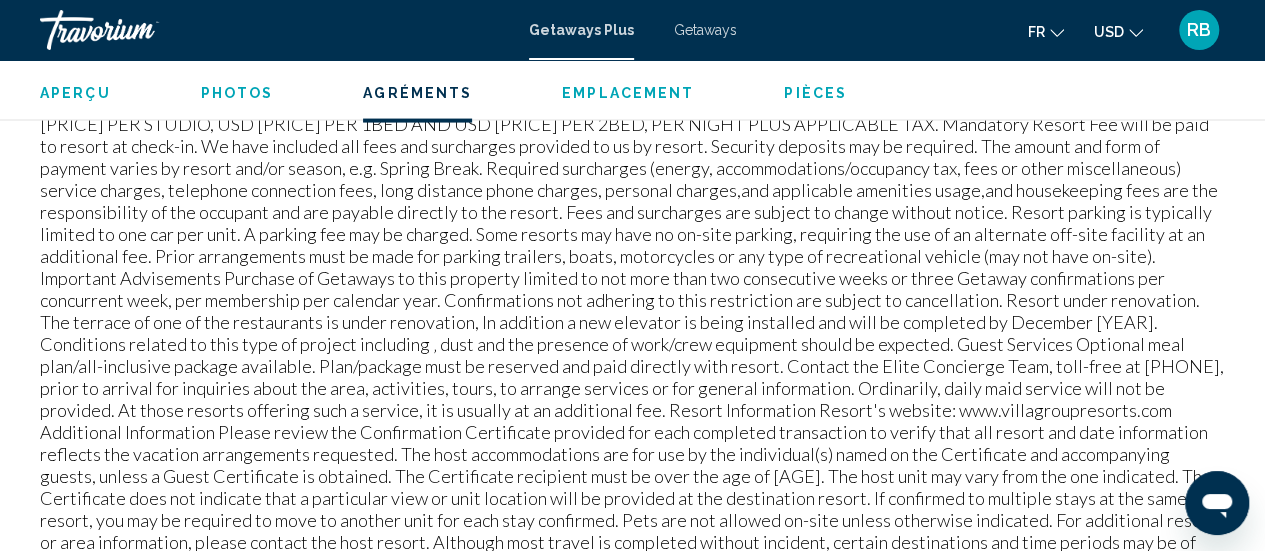 click on "Aperçu
Photos
Agréments
Emplacement
Pièces
Rechercher" at bounding box center (632, 91) 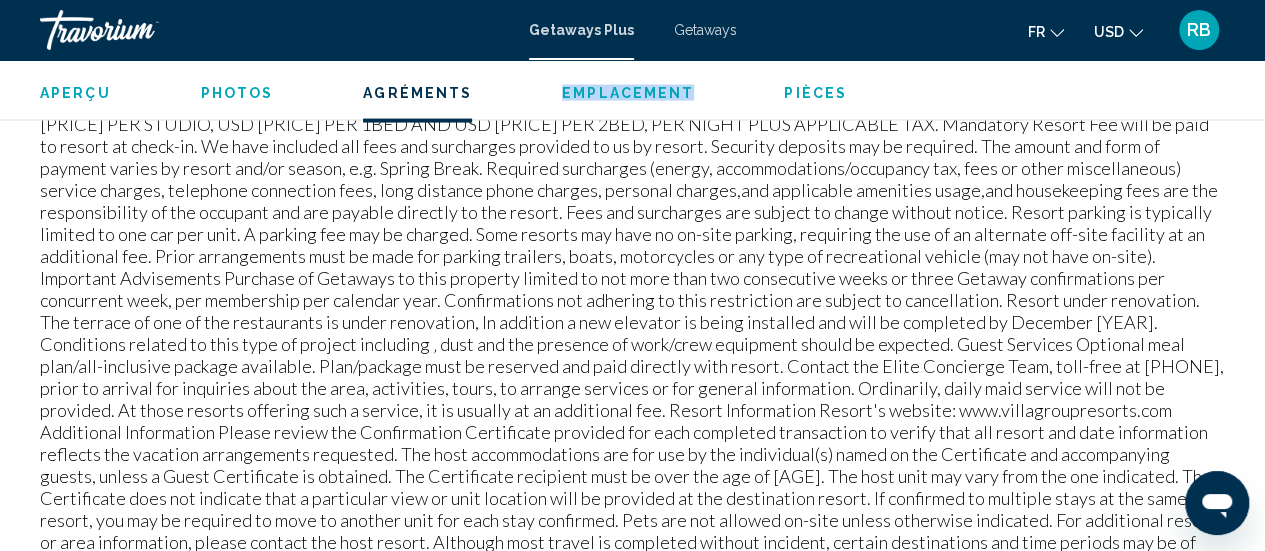 click on "Aperçu
Photos
Agréments
Emplacement
Pièces
Rechercher" at bounding box center [632, 91] 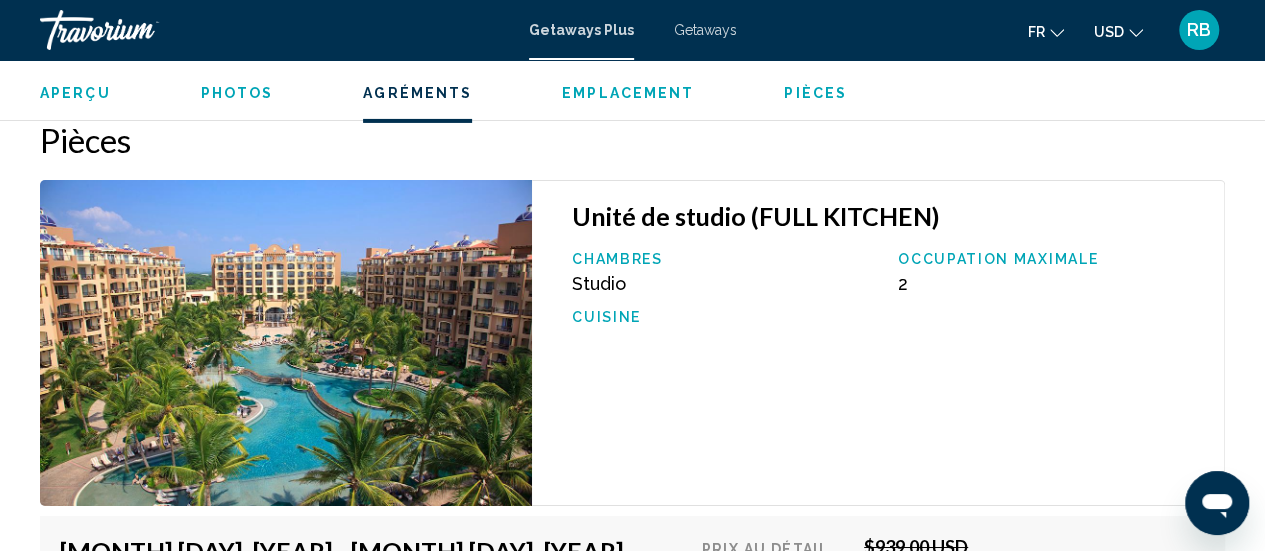 click on "Aperçu
Photos
Agréments
Emplacement
Pièces
Rechercher" at bounding box center (632, 91) 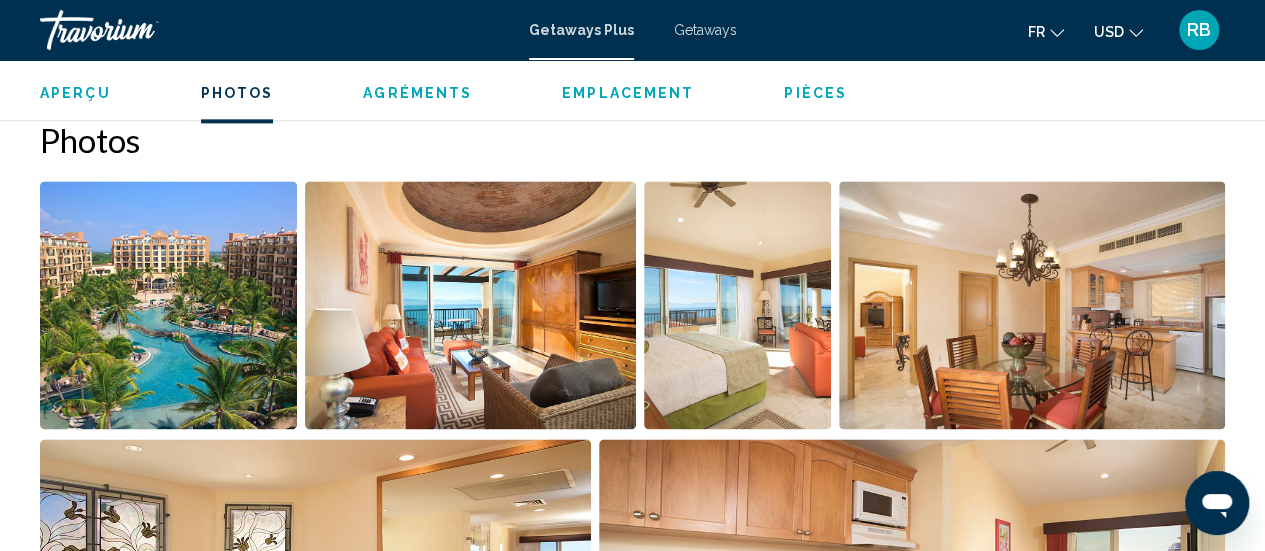 click at bounding box center (168, 305) 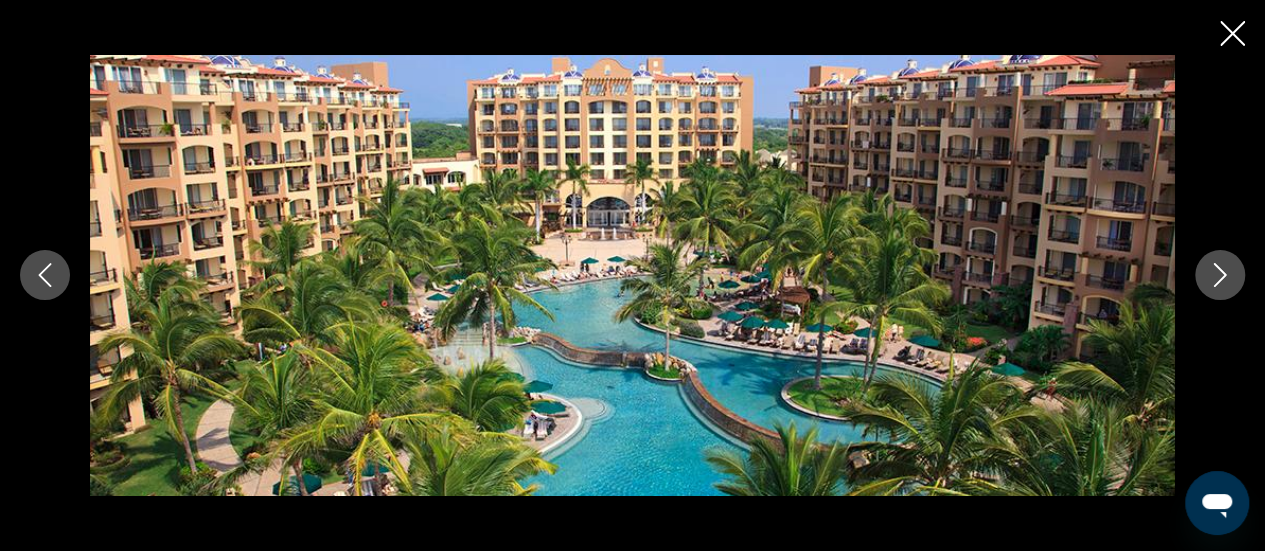 click at bounding box center [632, 275] 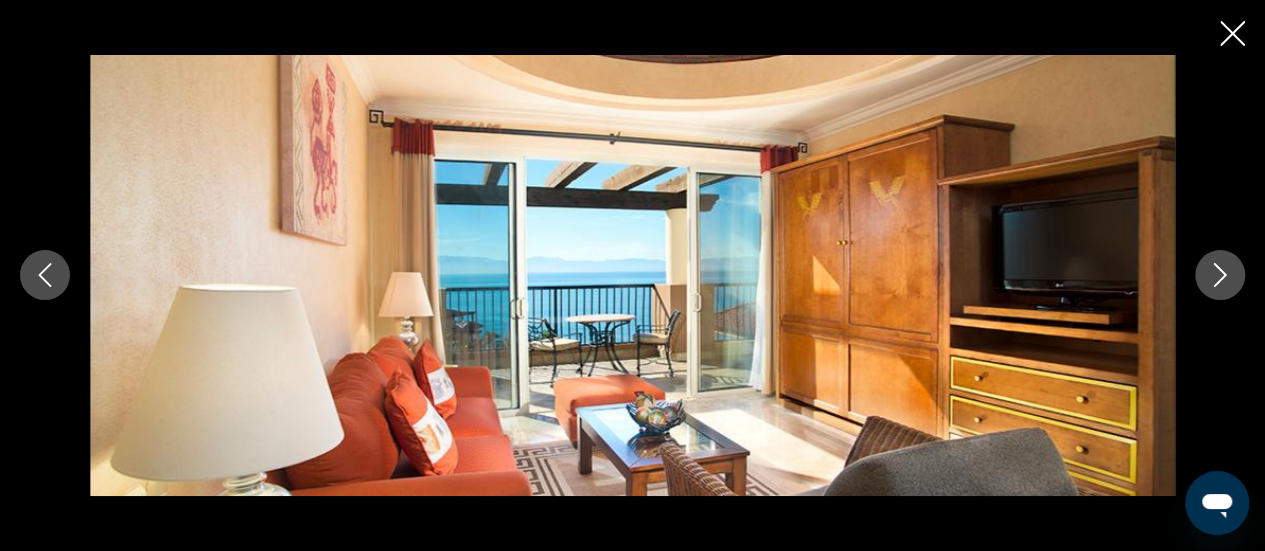 click at bounding box center [1220, 275] 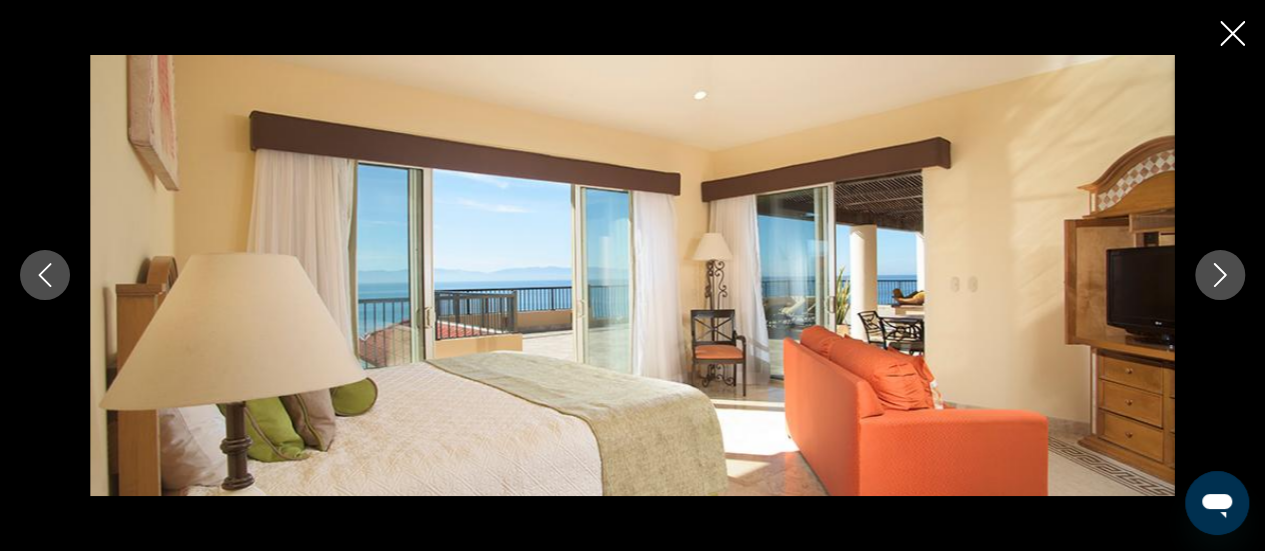 click at bounding box center [1220, 275] 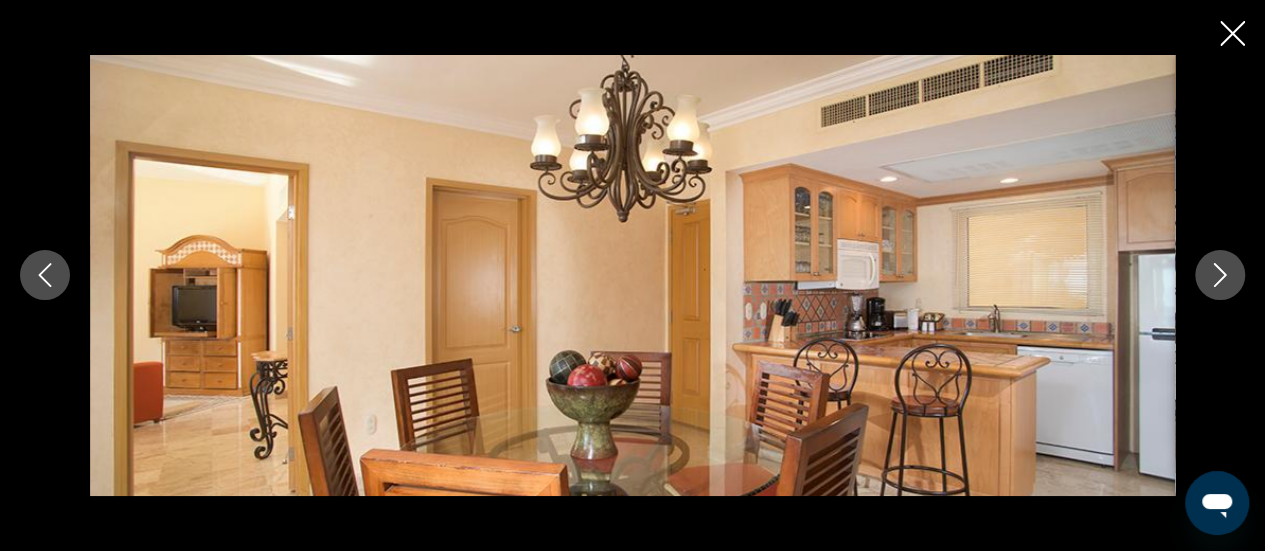 click at bounding box center [1220, 275] 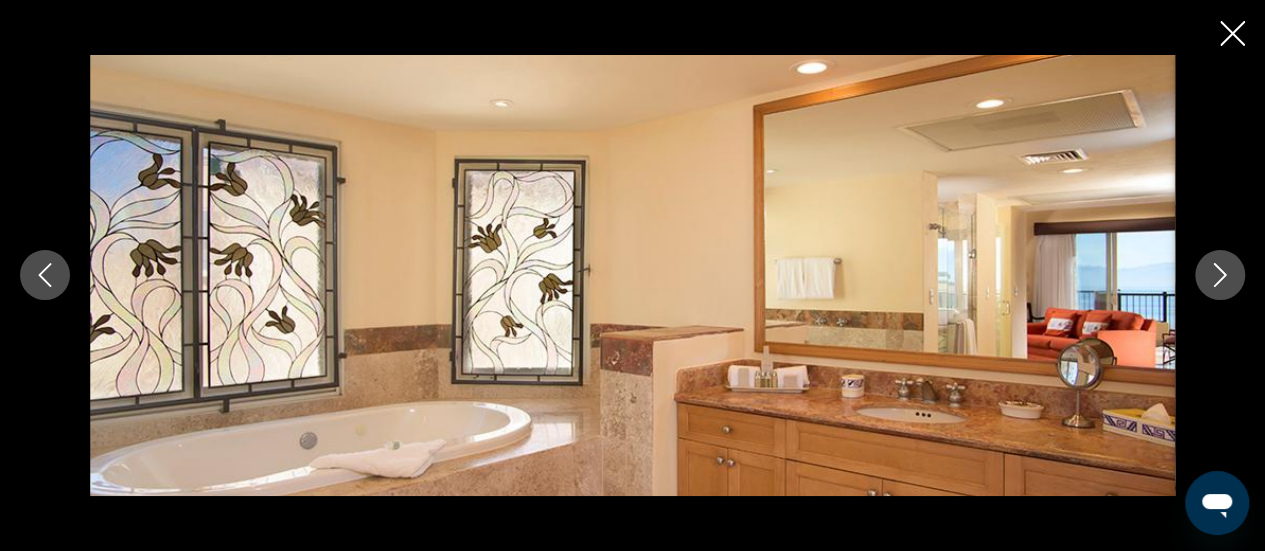click at bounding box center [1220, 275] 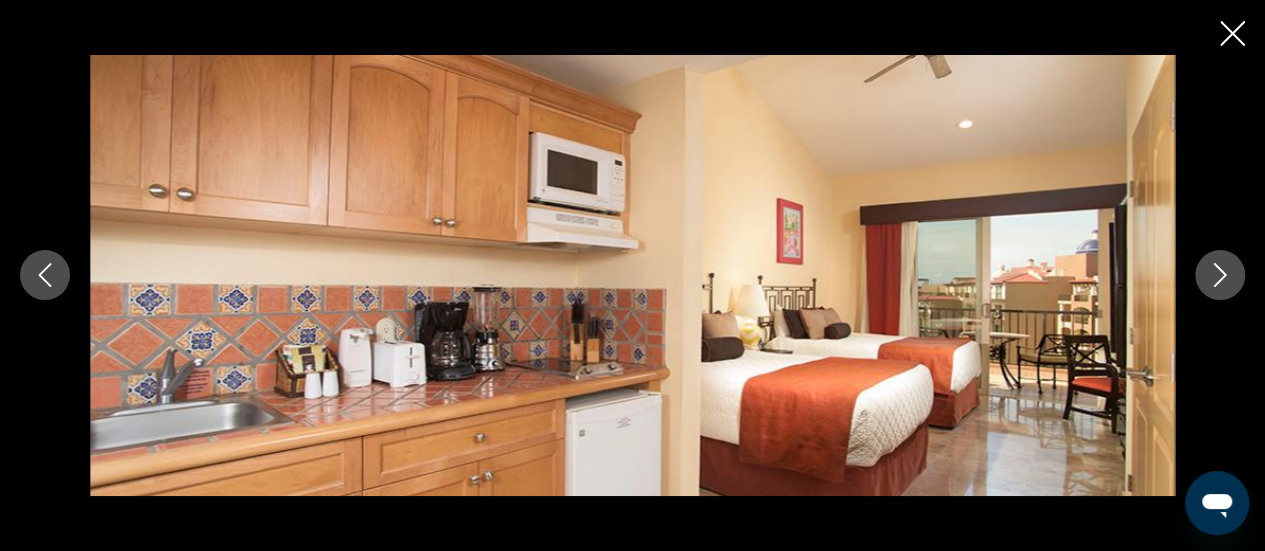 click at bounding box center [1220, 275] 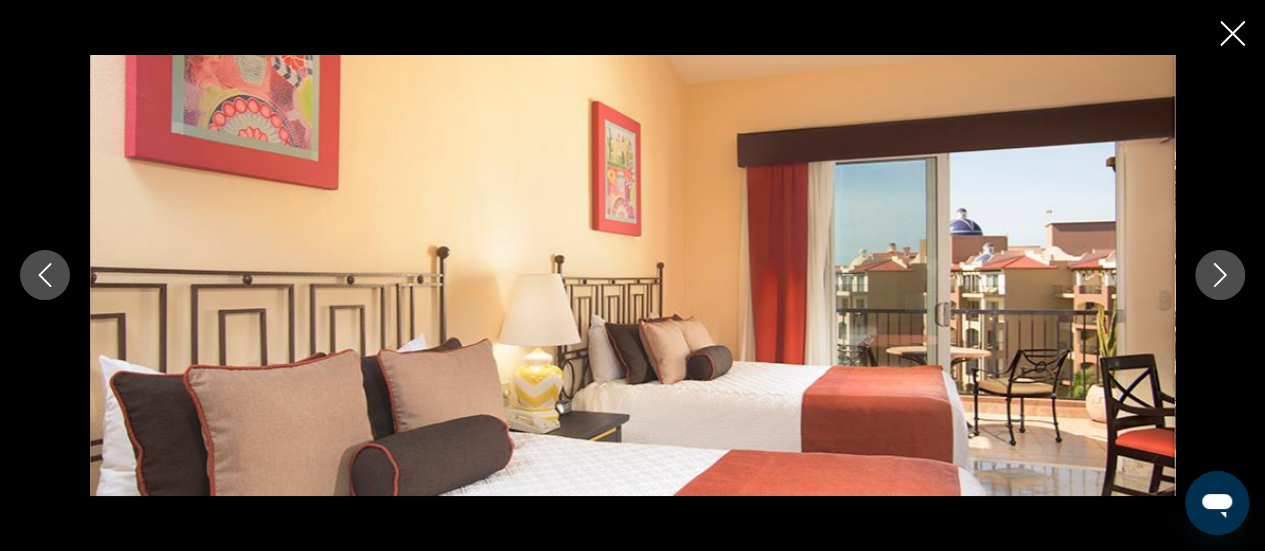 click at bounding box center [1220, 275] 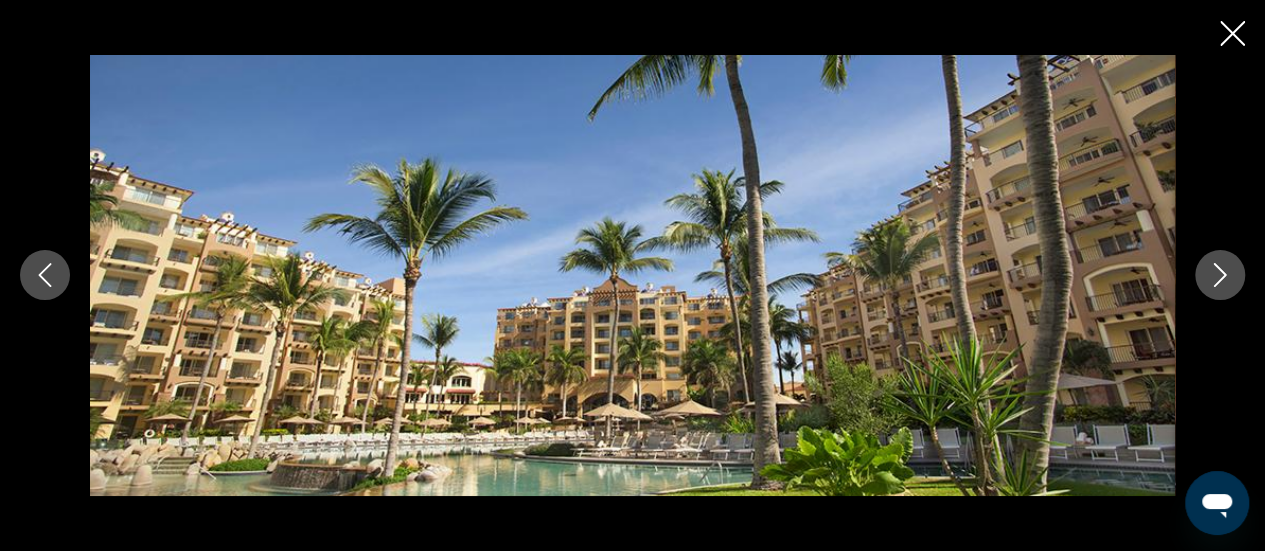 click at bounding box center [632, 275] 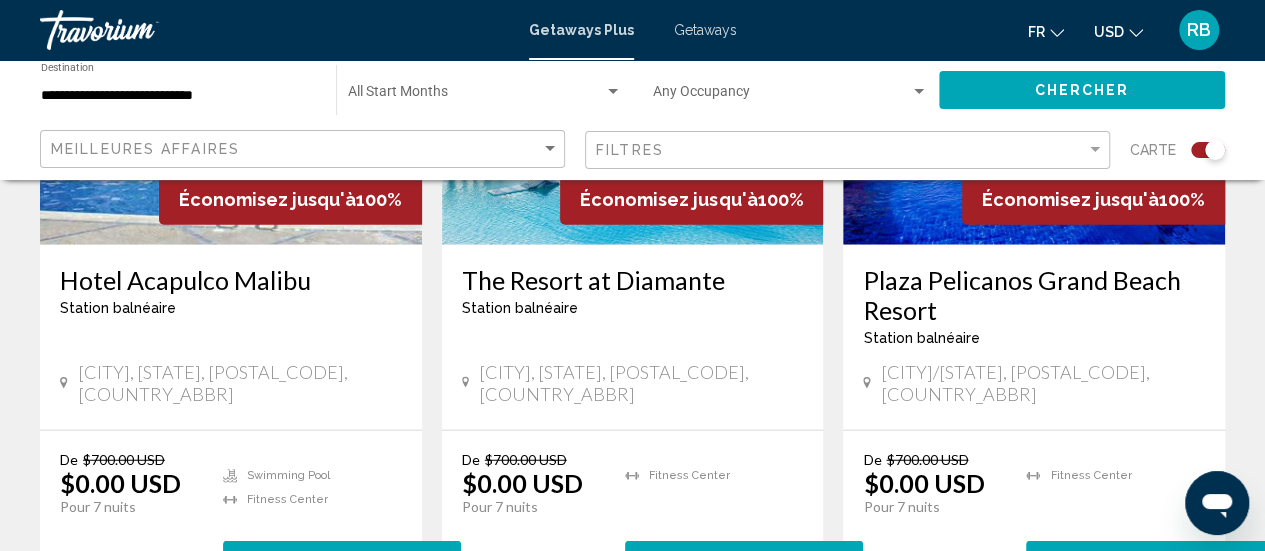 scroll, scrollTop: 2392, scrollLeft: 0, axis: vertical 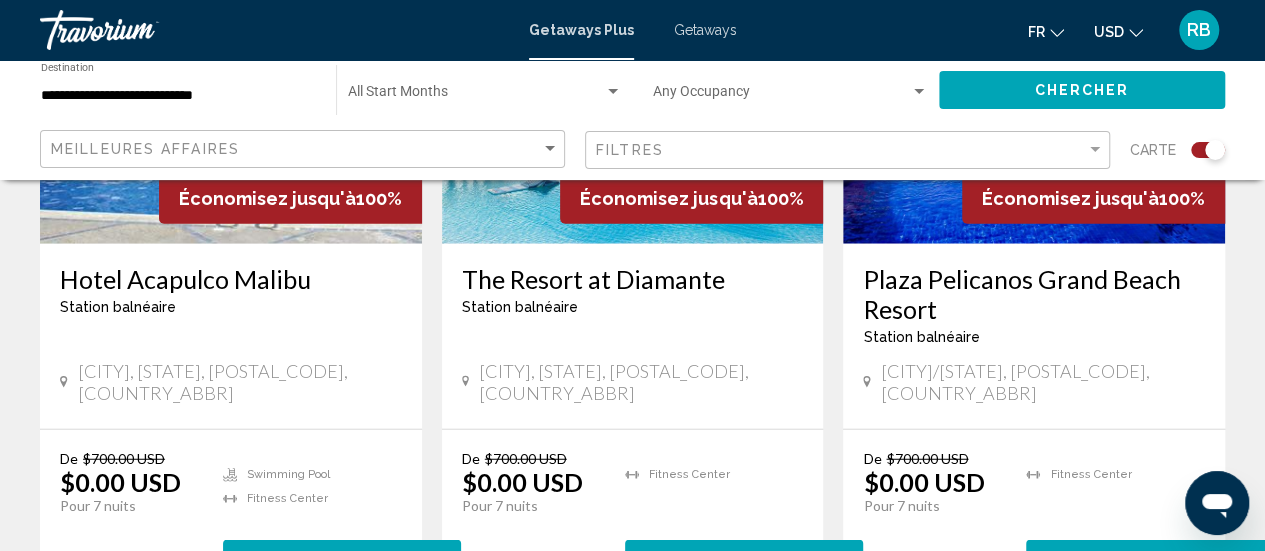 click on "The Resort at Diamante" at bounding box center (633, 279) 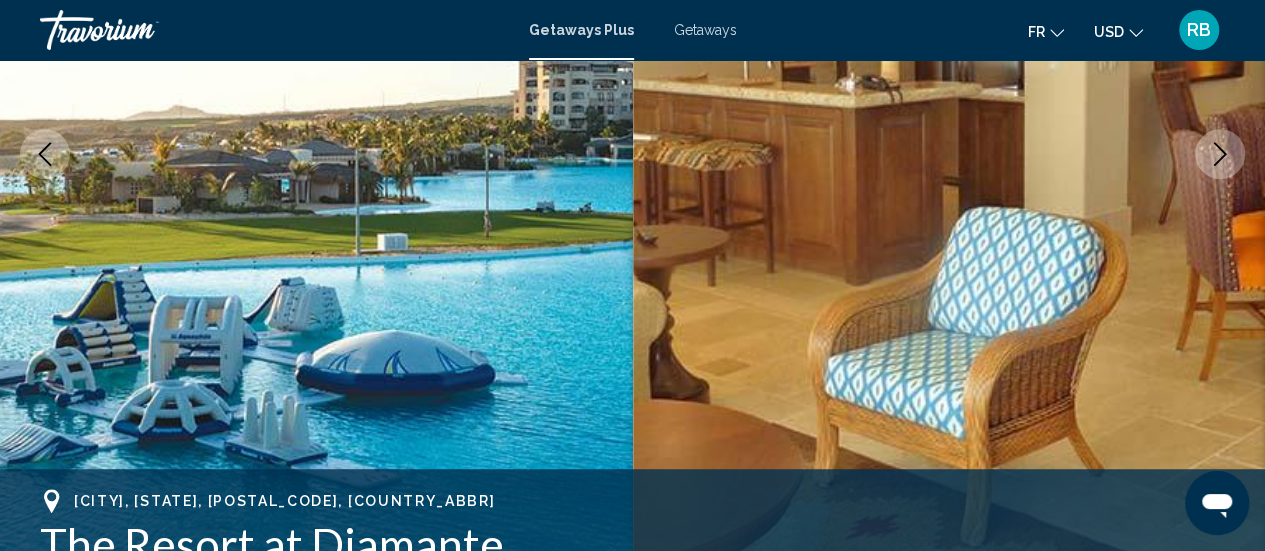 scroll, scrollTop: 320, scrollLeft: 0, axis: vertical 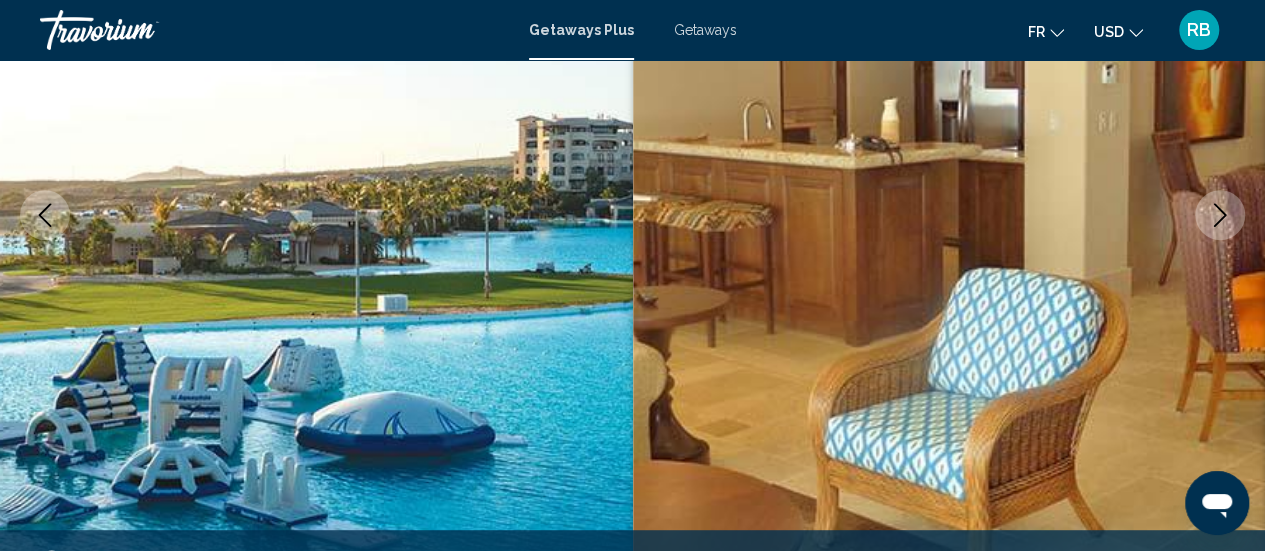click at bounding box center [1220, 215] 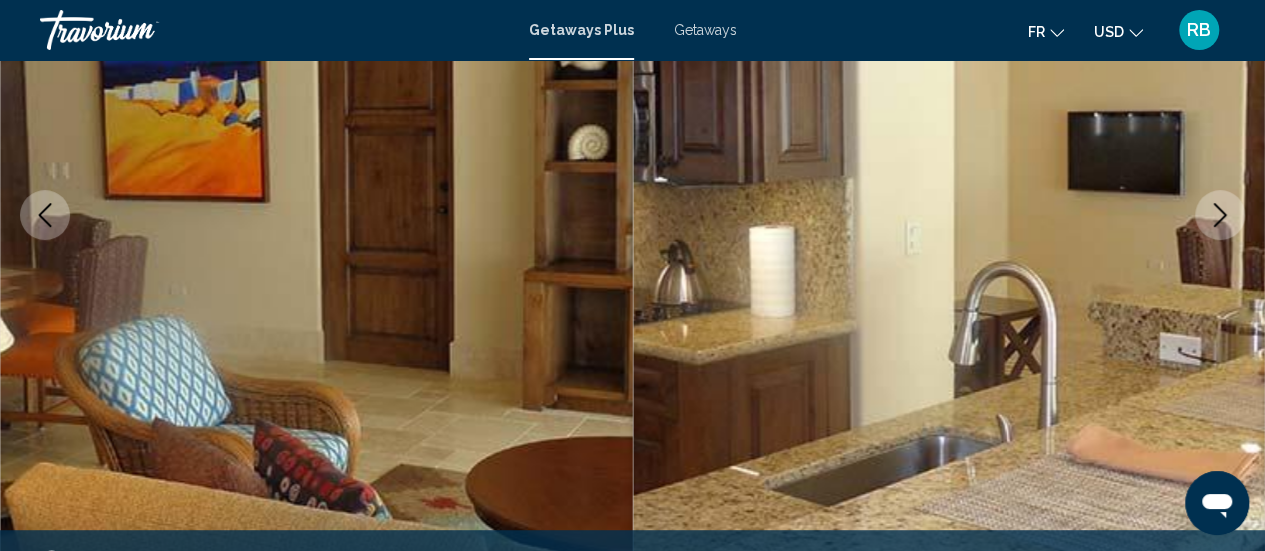 click at bounding box center (1220, 215) 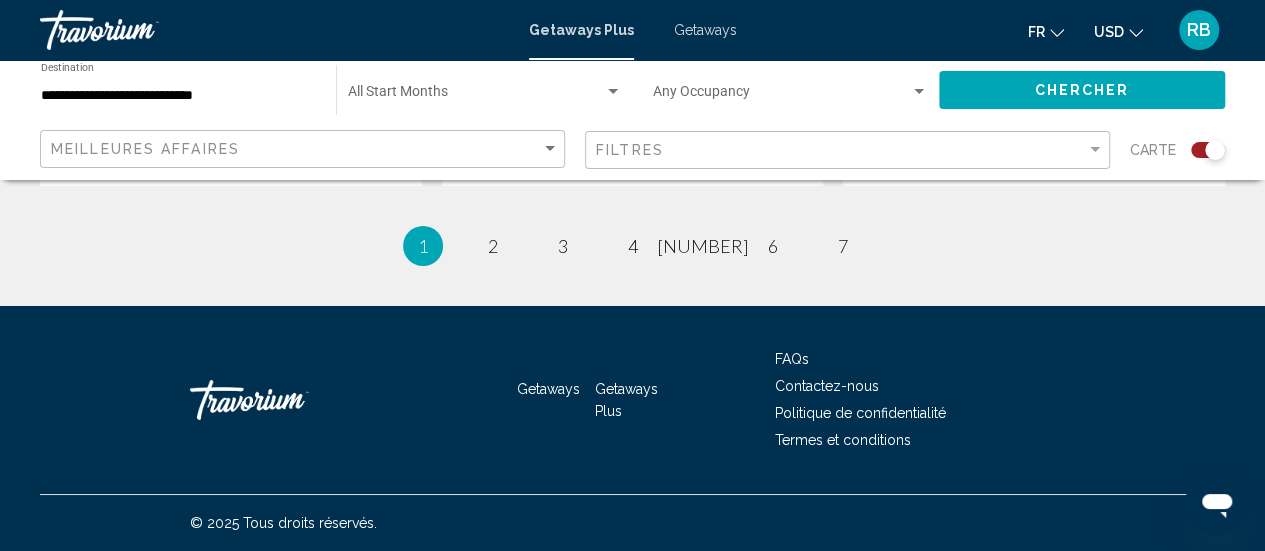 scroll, scrollTop: 3547, scrollLeft: 0, axis: vertical 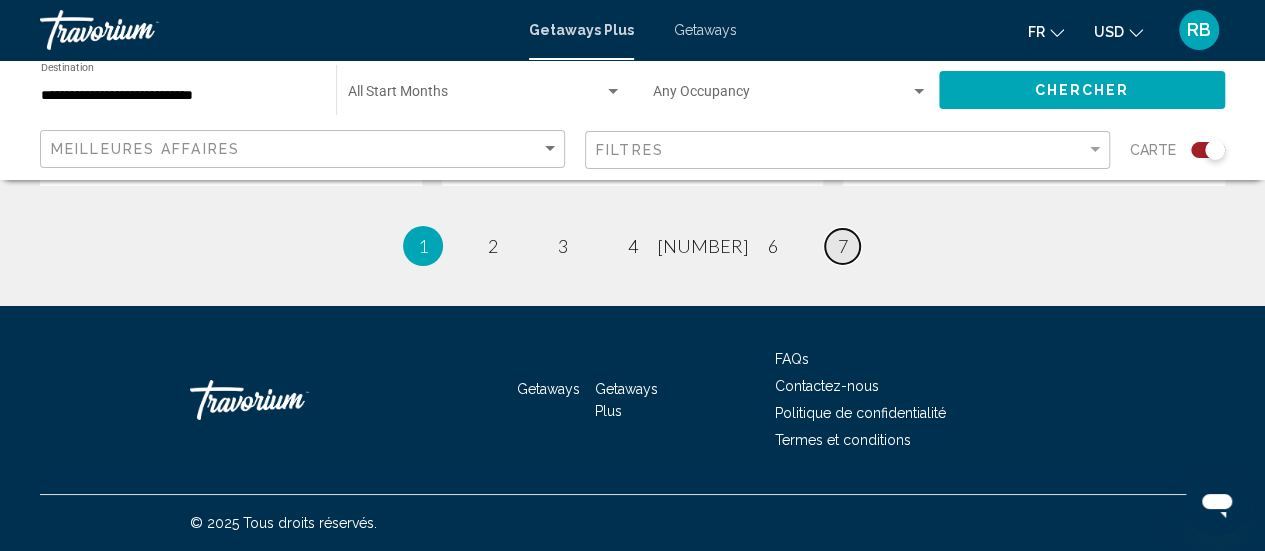 click on "page  7" at bounding box center [492, 246] 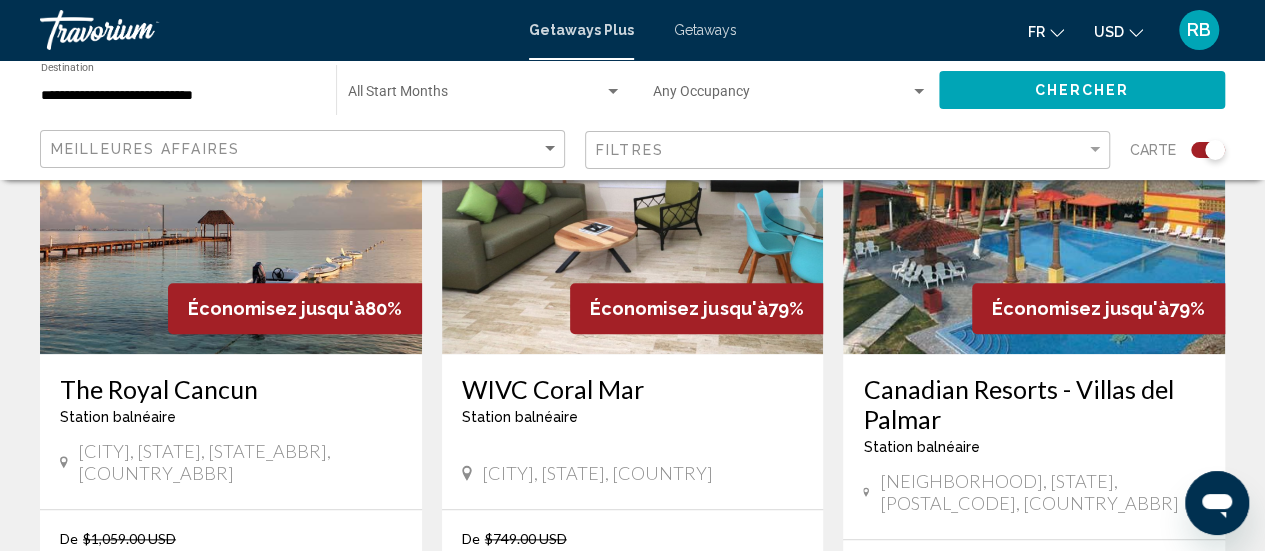 scroll, scrollTop: 857, scrollLeft: 0, axis: vertical 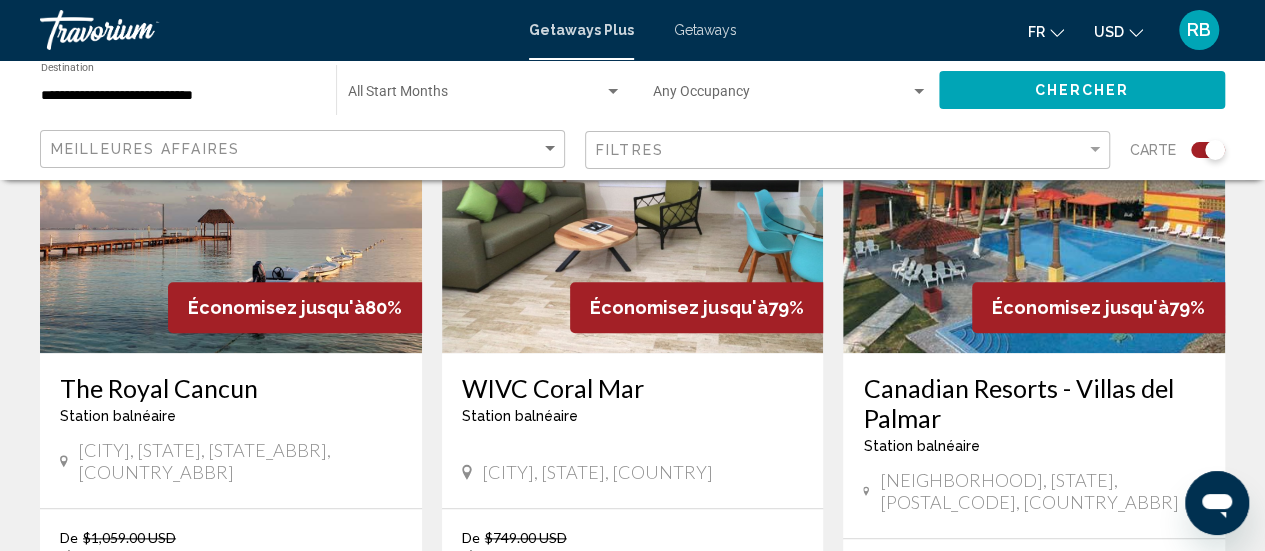 click on "The Royal Cancun" at bounding box center [231, 388] 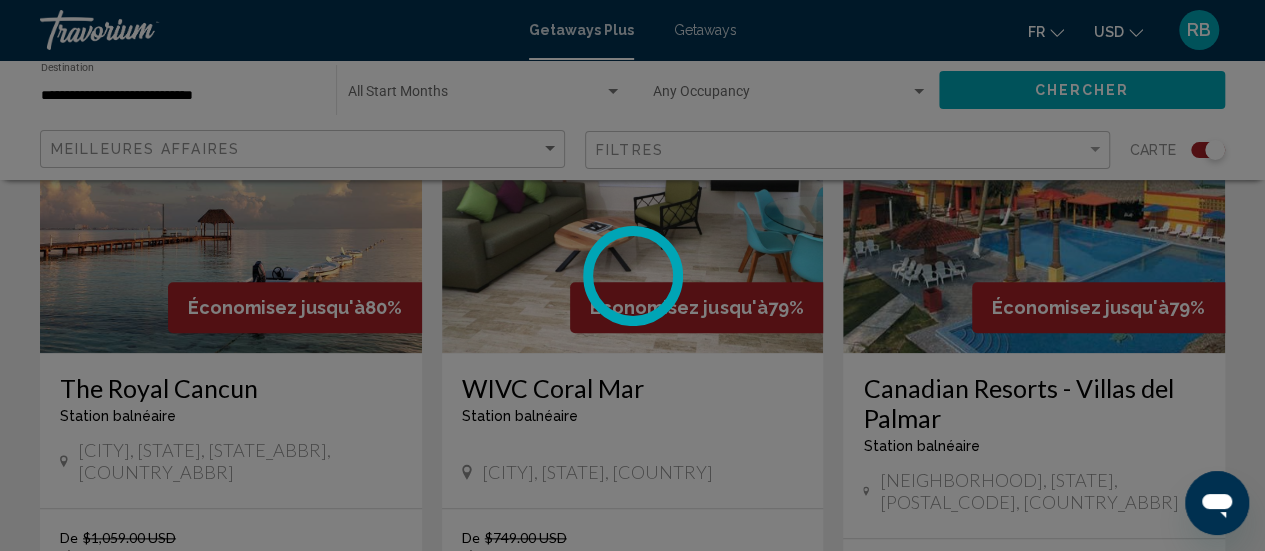 scroll, scrollTop: 259, scrollLeft: 0, axis: vertical 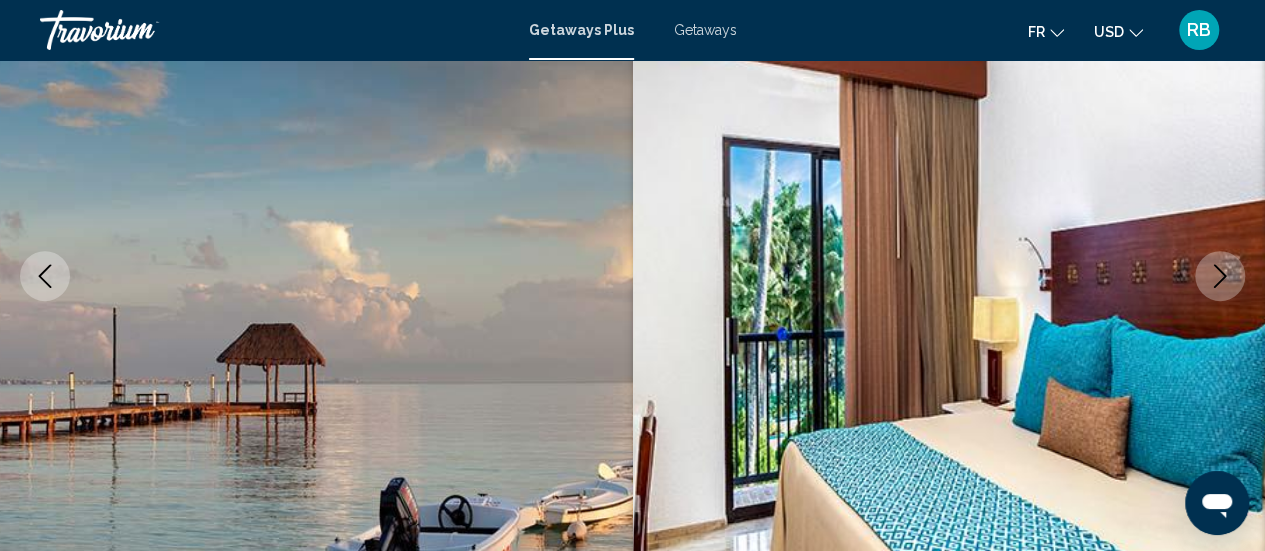 click at bounding box center (1220, 276) 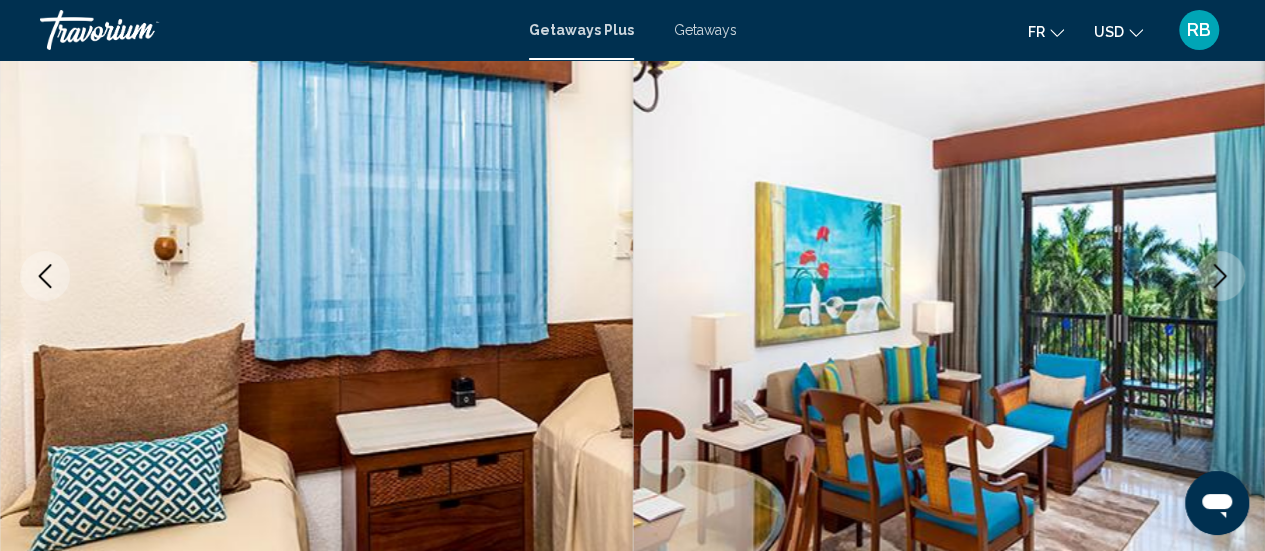 click at bounding box center [1220, 276] 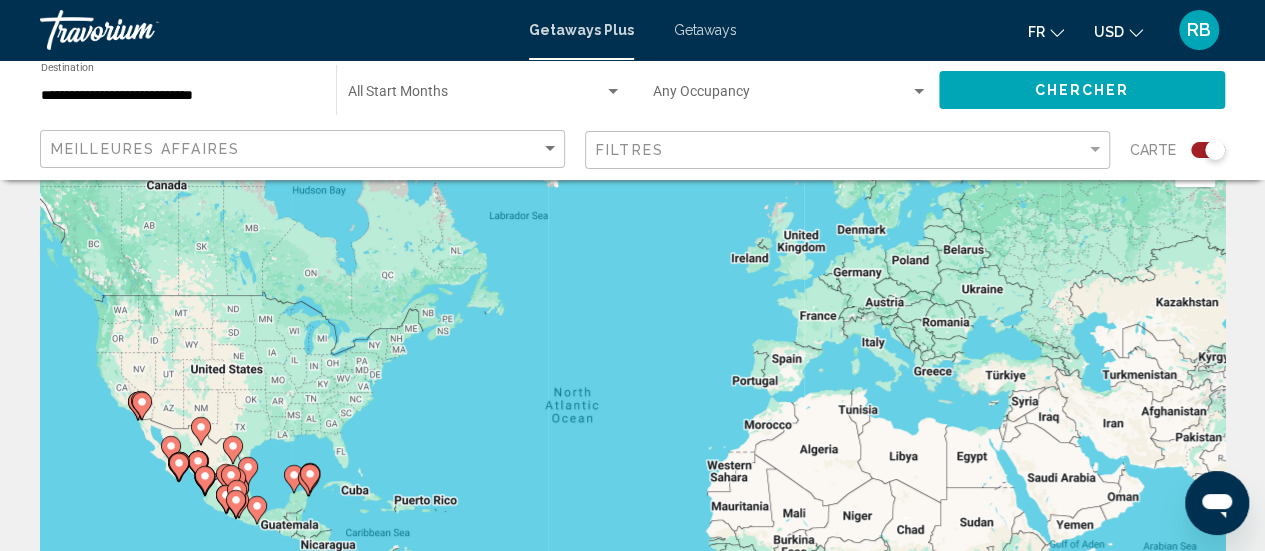 scroll, scrollTop: 0, scrollLeft: 0, axis: both 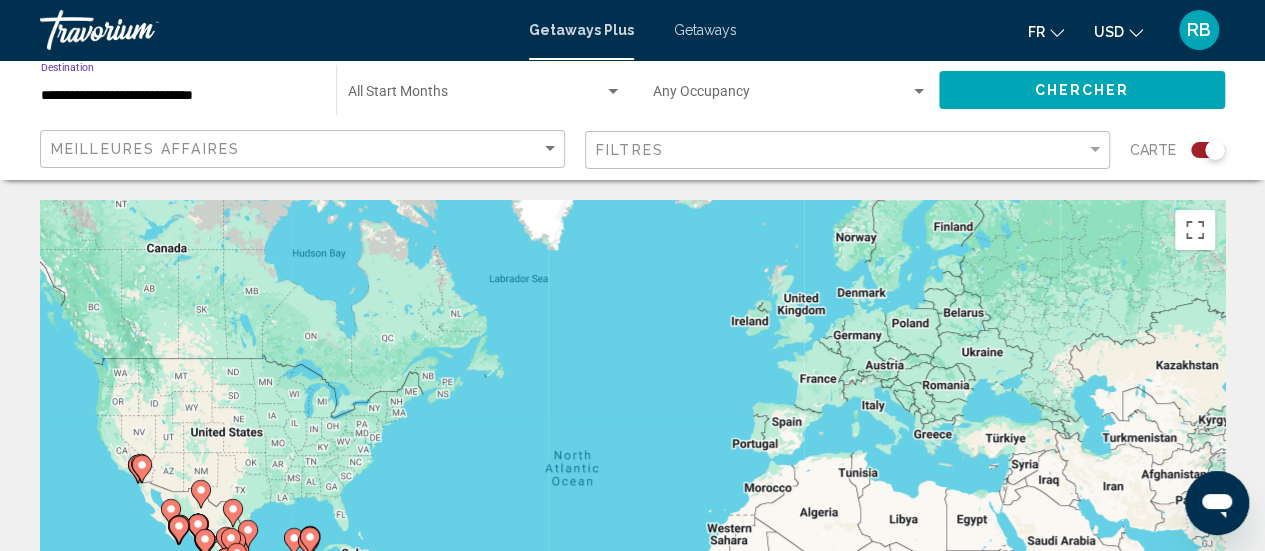 click on "**********" at bounding box center (178, 96) 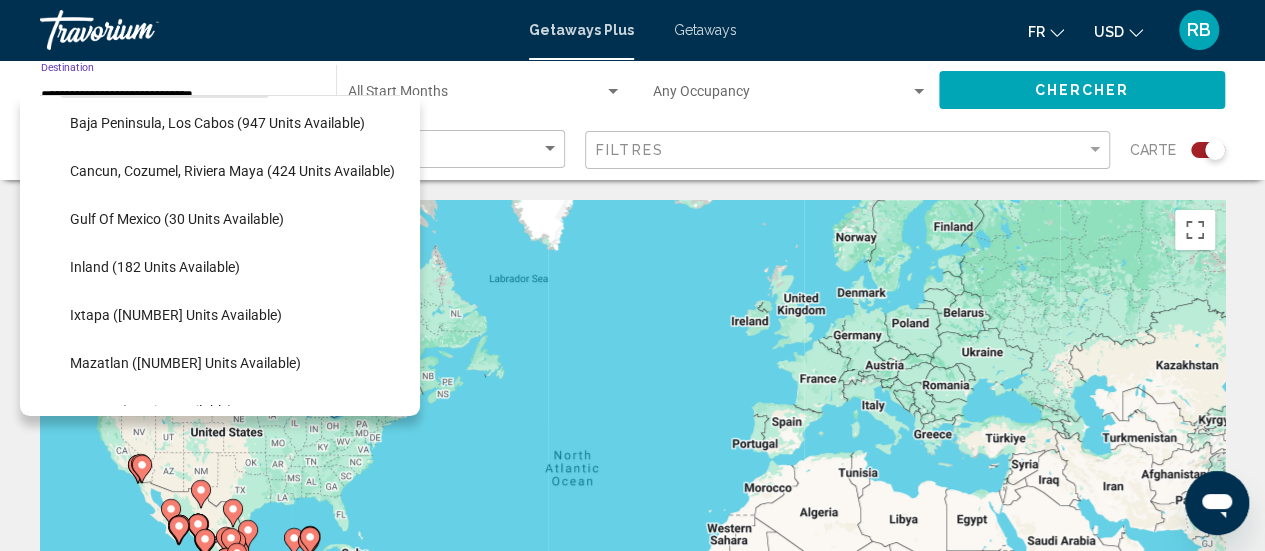 scroll, scrollTop: 197, scrollLeft: 0, axis: vertical 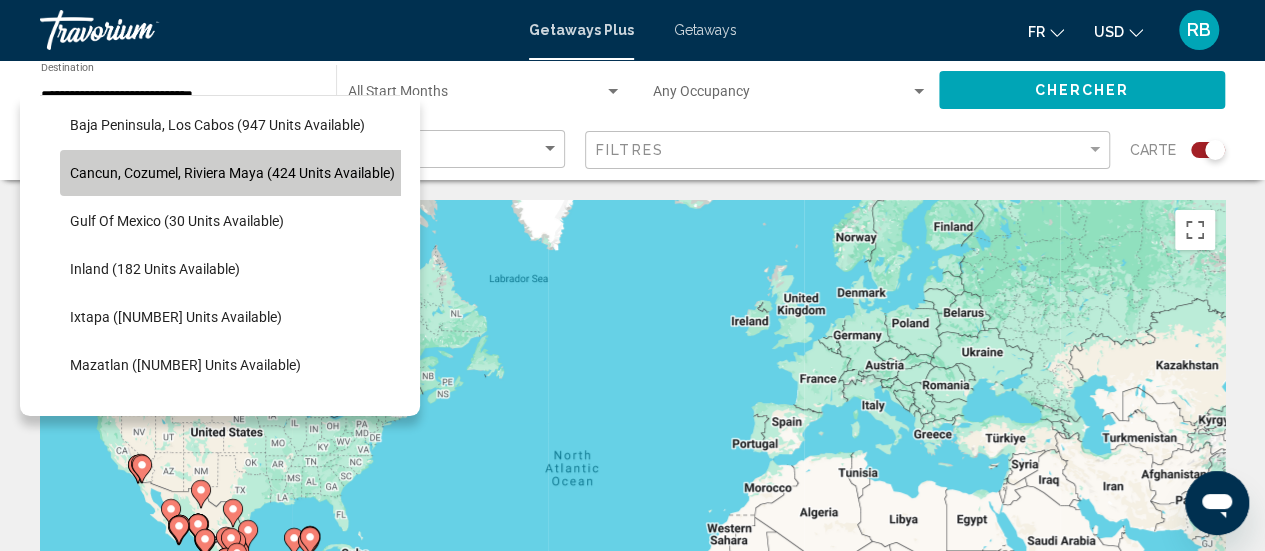 click on "Cancun, Cozumel, Riviera Maya (424 units available)" at bounding box center [232, 173] 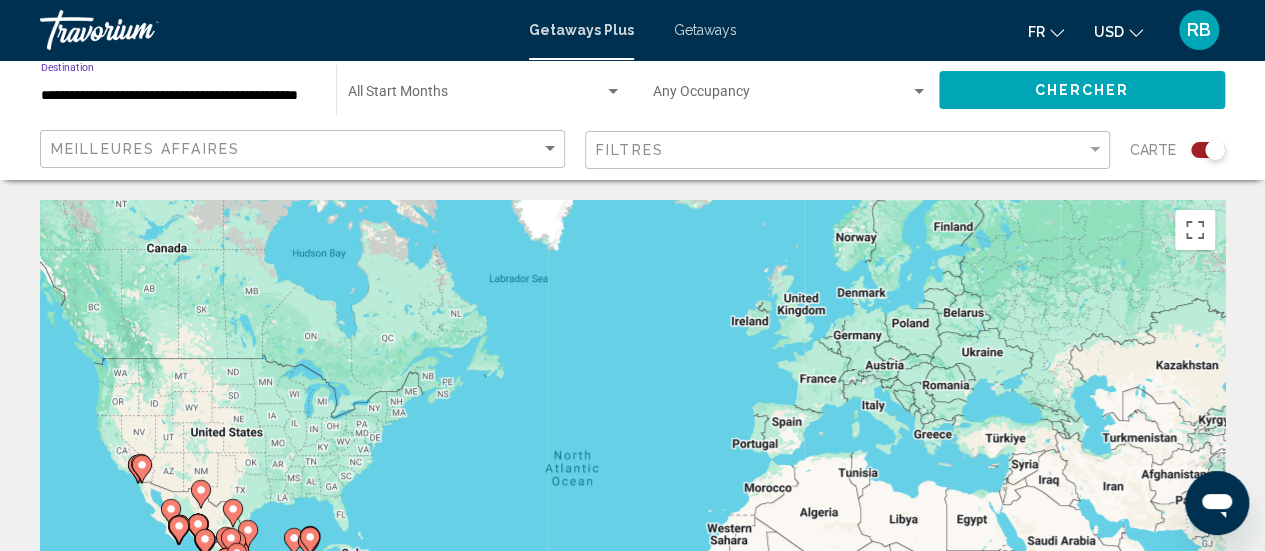 click at bounding box center [781, 96] 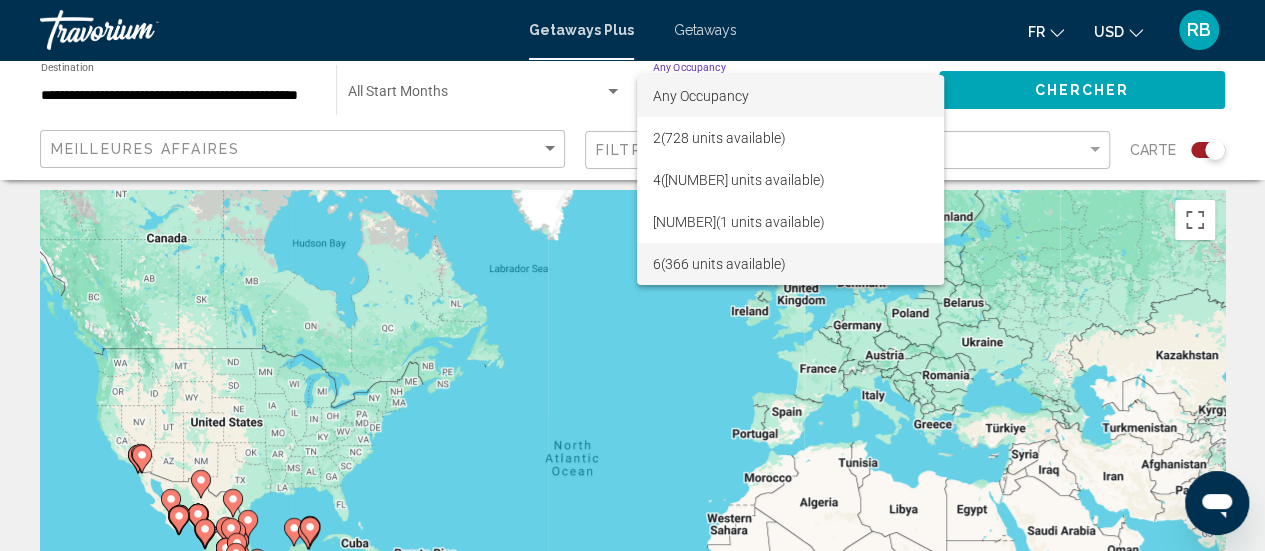 scroll, scrollTop: 0, scrollLeft: 0, axis: both 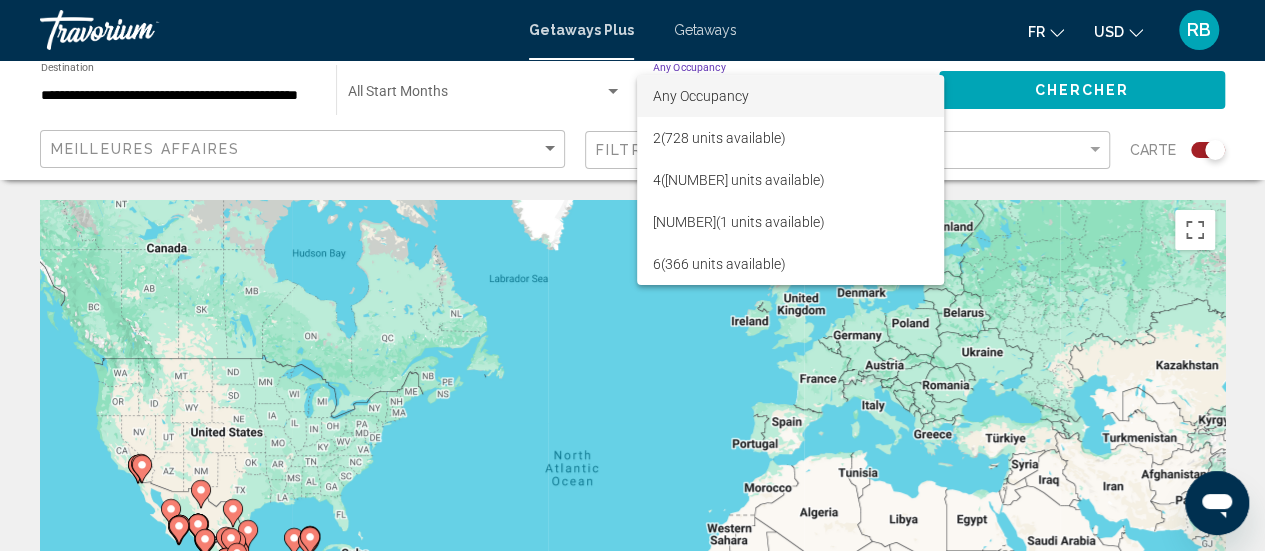 click at bounding box center (632, 275) 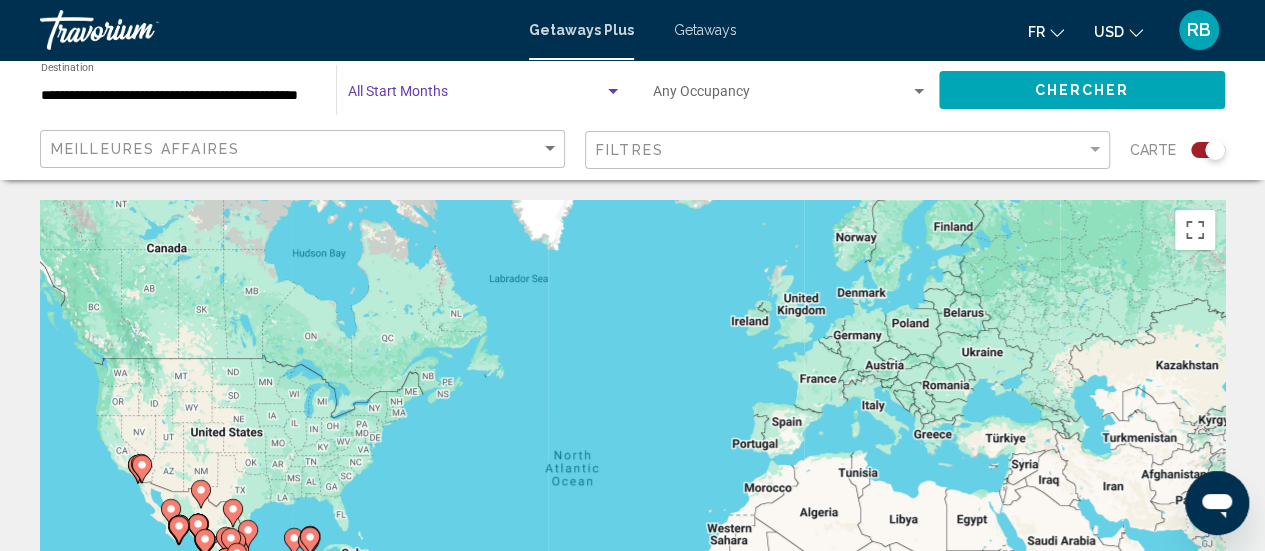 click at bounding box center [613, 91] 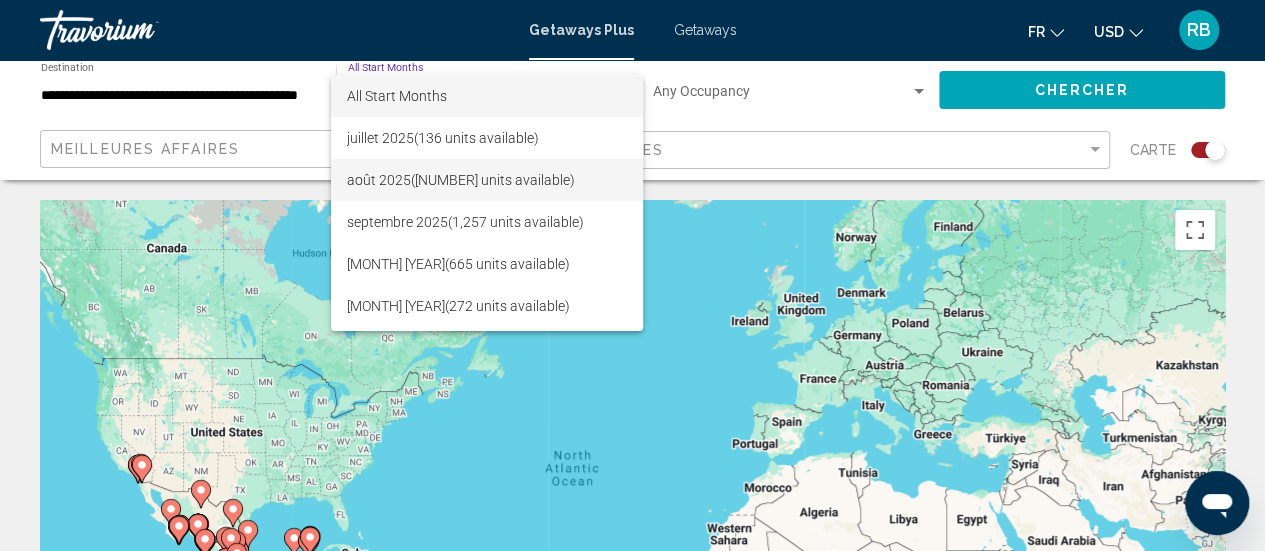 click on "[MONTH] [YEAR] ([NUMBER] units available)" at bounding box center [487, 180] 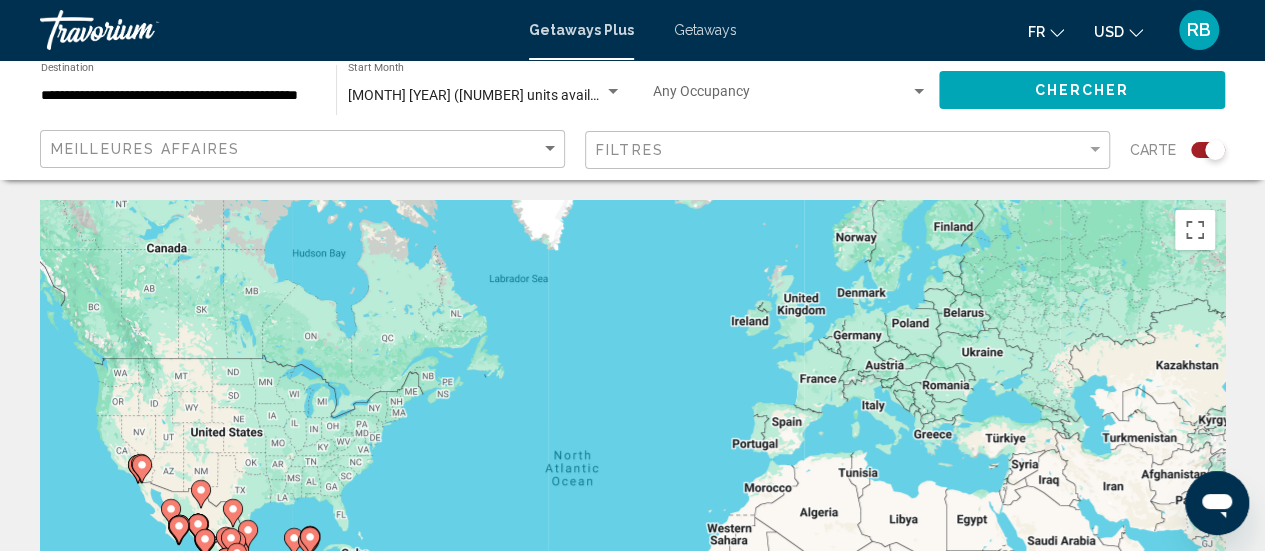 click on "Occupancy Any Occupancy" at bounding box center [790, 90] 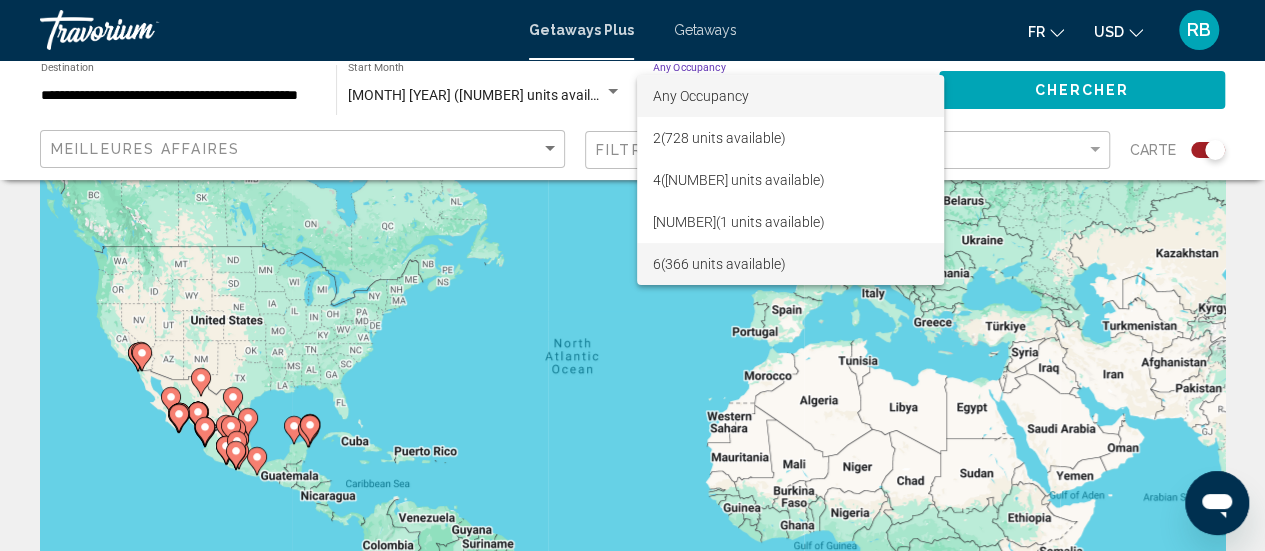 scroll, scrollTop: 97, scrollLeft: 0, axis: vertical 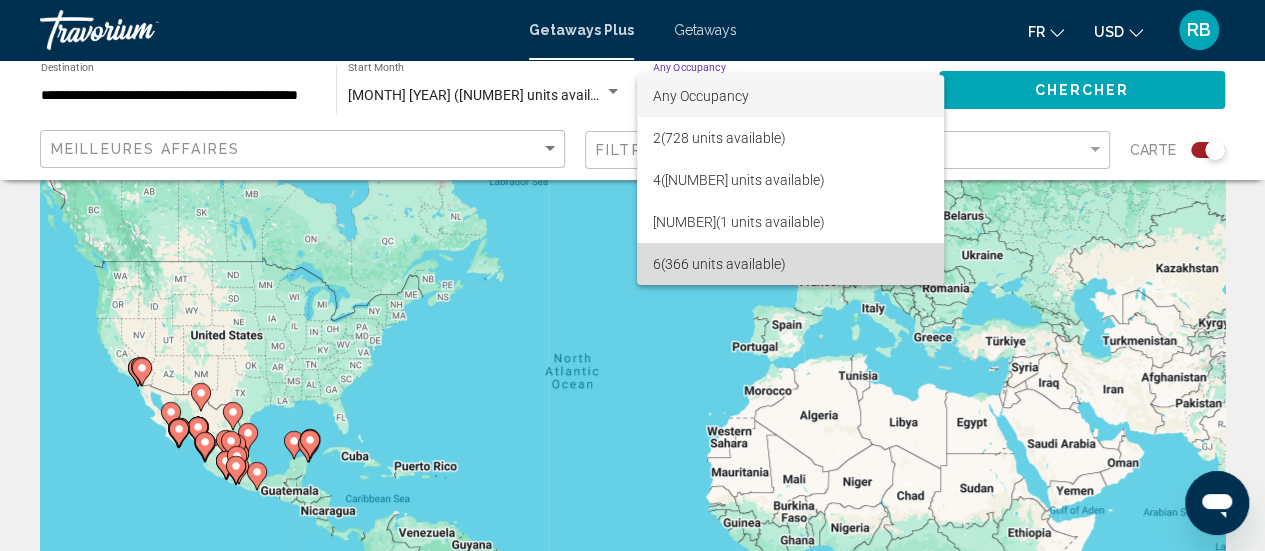 click on "6  (366 units available)" at bounding box center (790, 264) 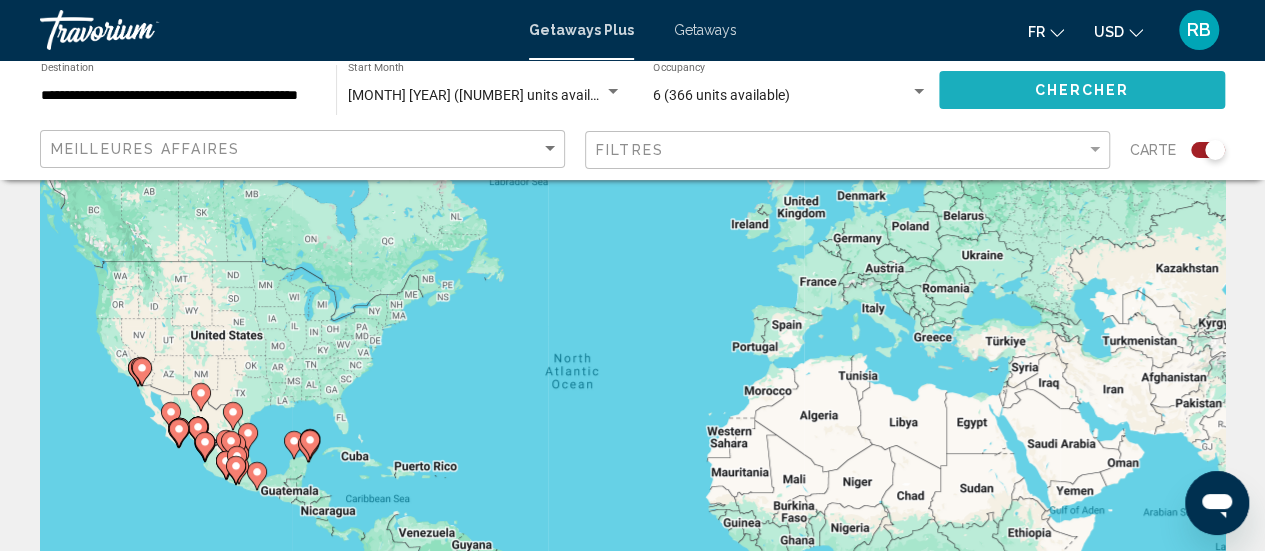 click on "Chercher" at bounding box center [1082, 89] 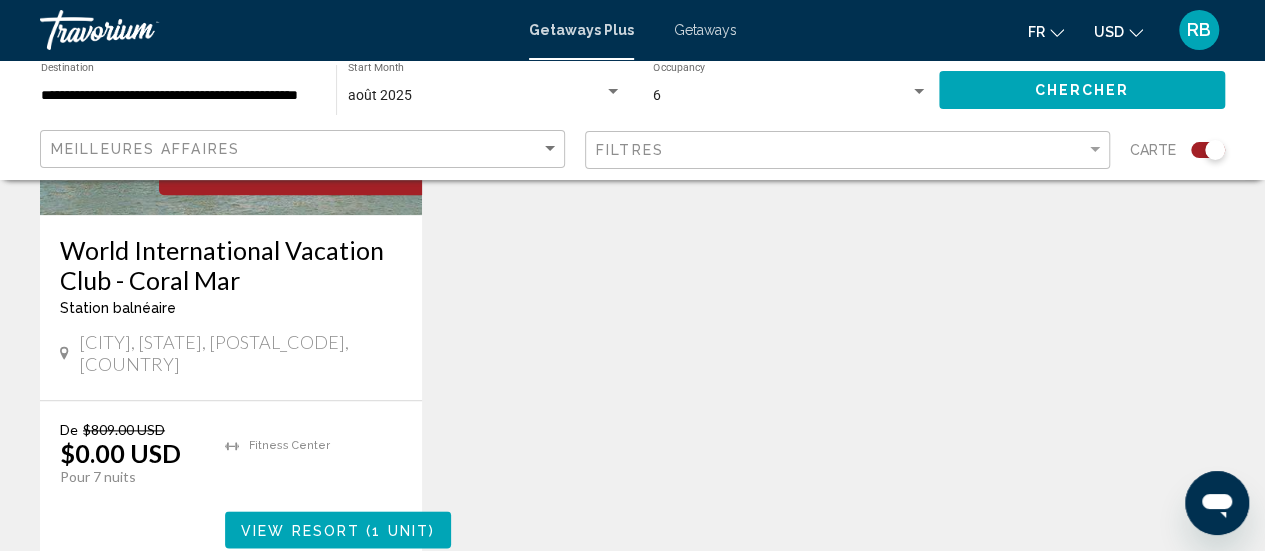 scroll, scrollTop: 999, scrollLeft: 0, axis: vertical 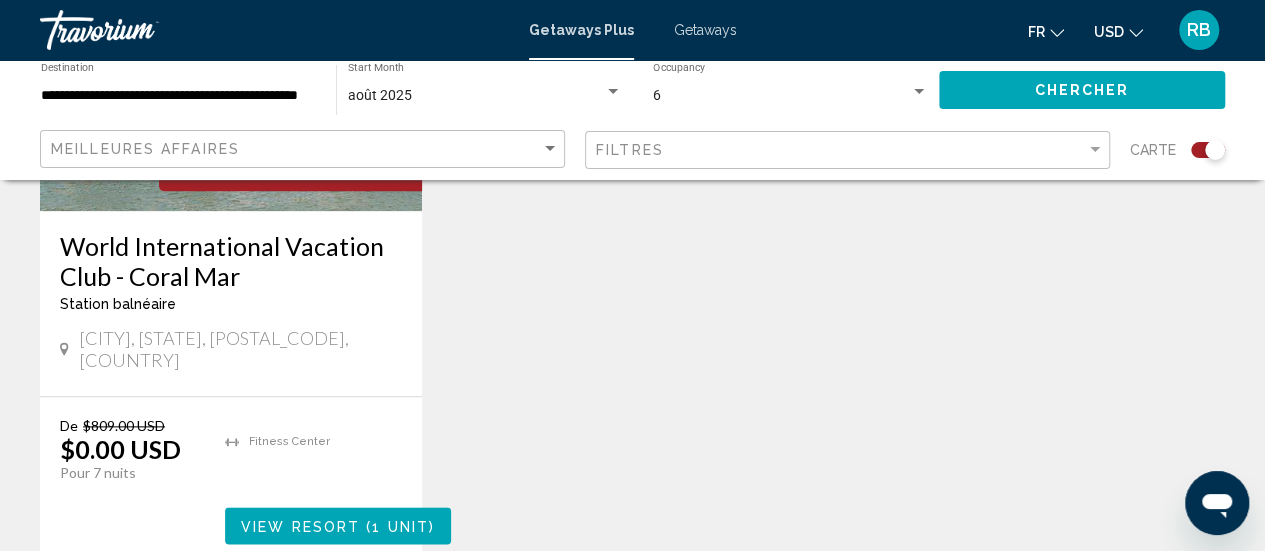 click on "World International Vacation Club - Coral Mar" at bounding box center [231, 261] 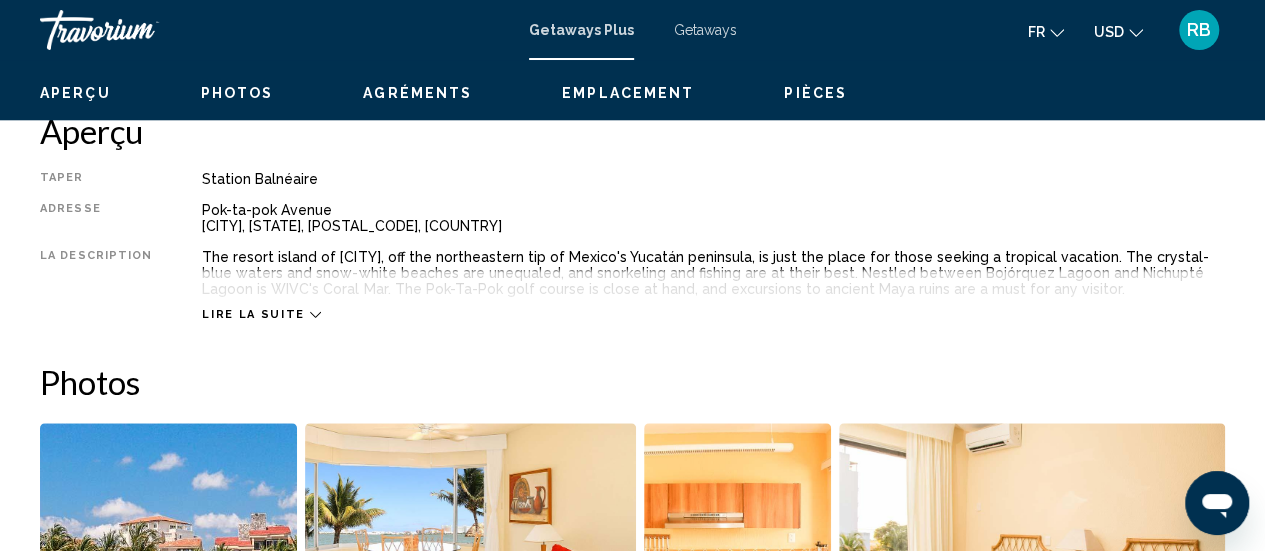 scroll, scrollTop: 259, scrollLeft: 0, axis: vertical 